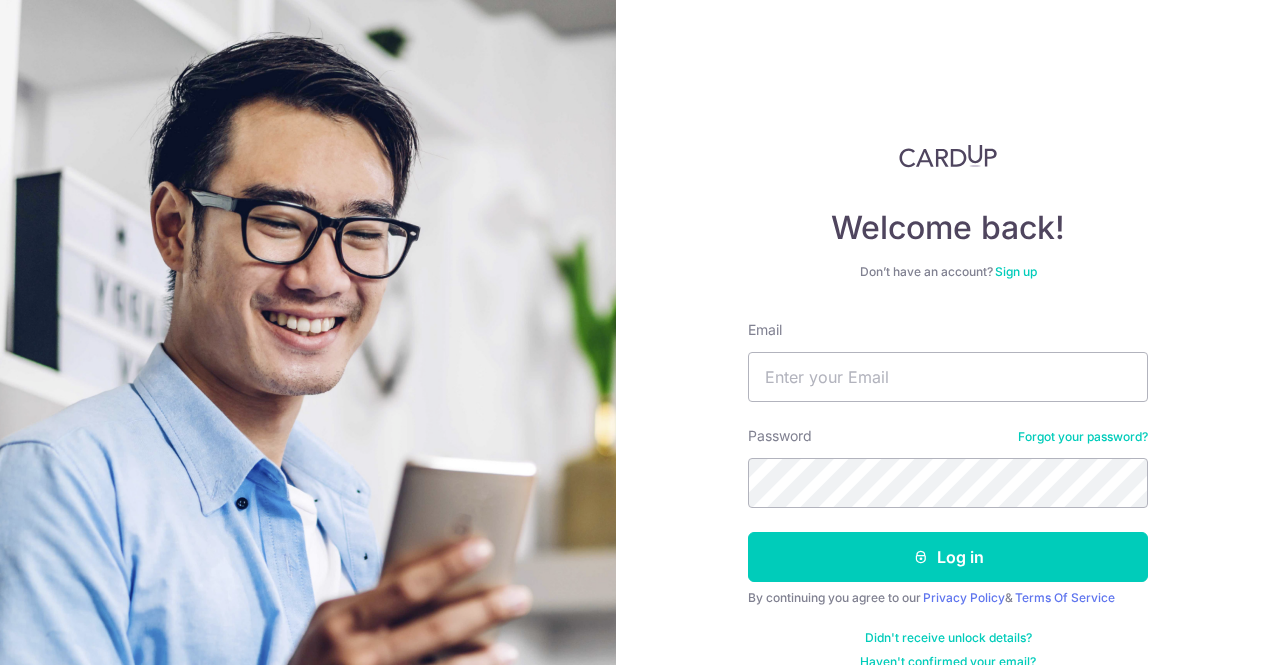 scroll, scrollTop: 0, scrollLeft: 0, axis: both 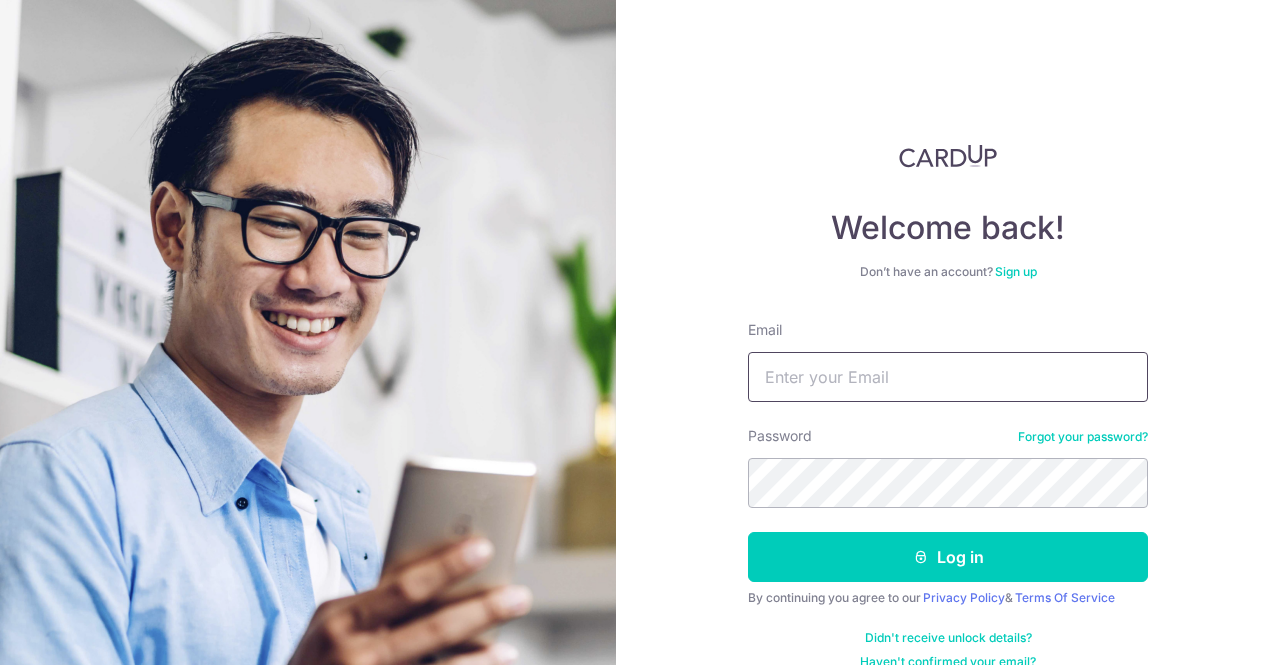 click on "Email" at bounding box center [948, 377] 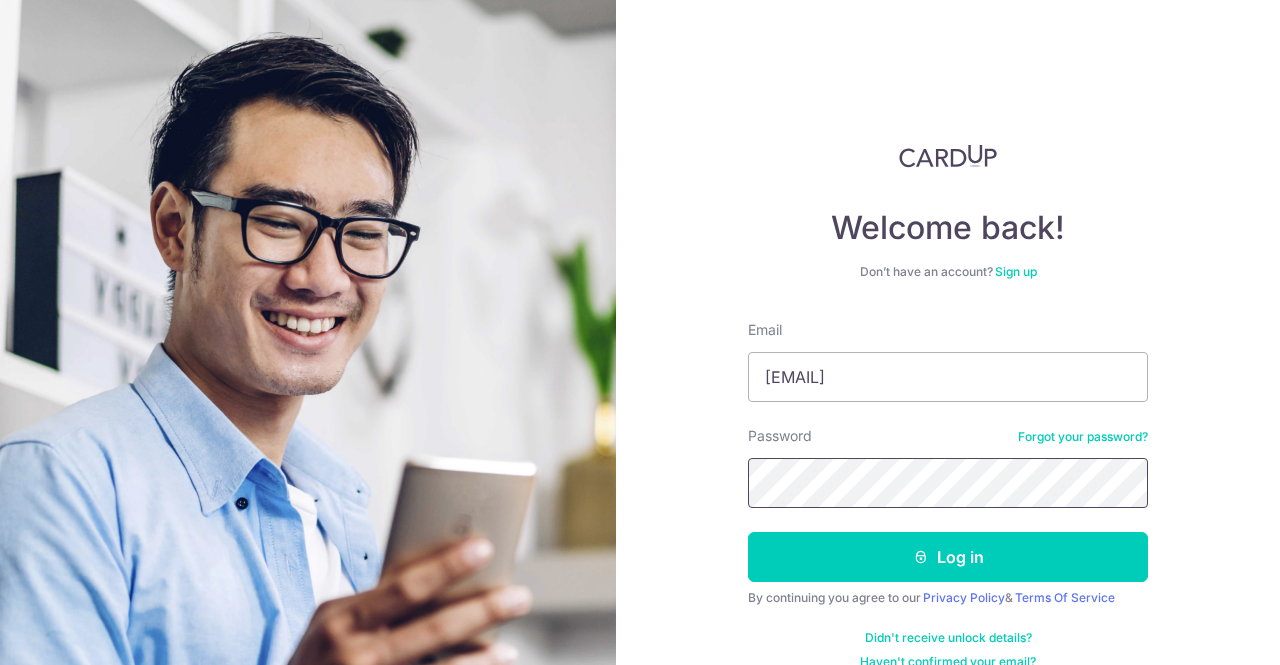 click on "Log in" at bounding box center (948, 557) 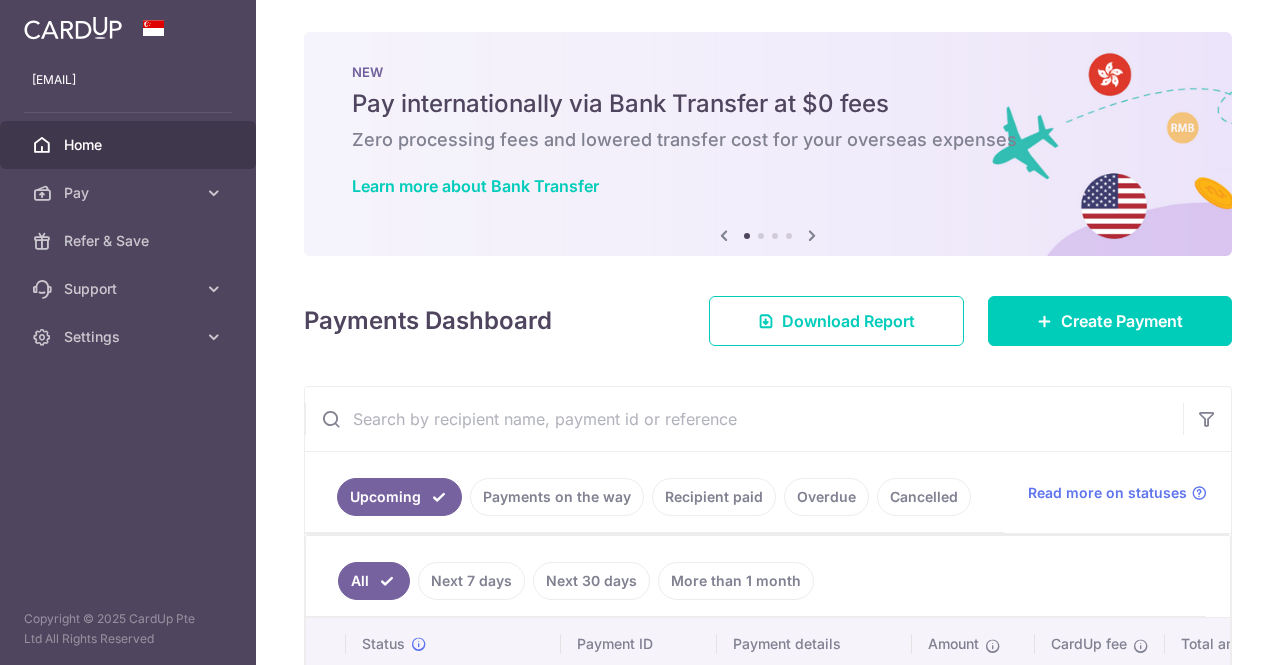 scroll, scrollTop: 0, scrollLeft: 0, axis: both 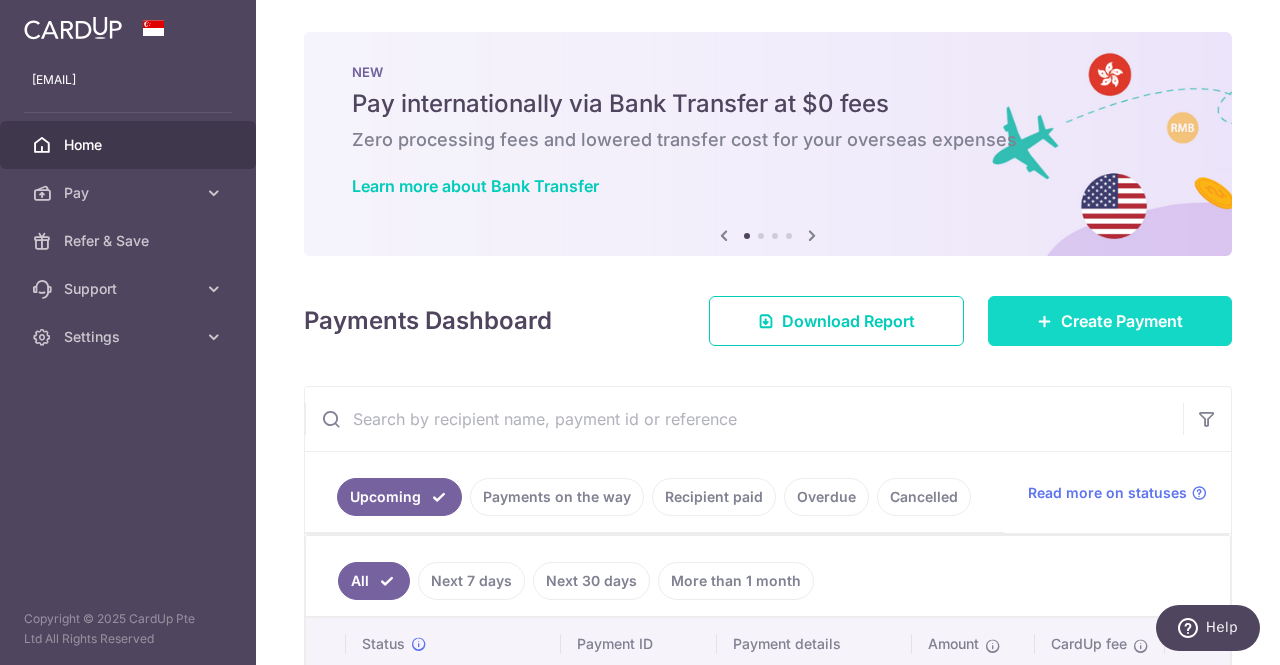 click on "simmibaby@gmail.com
Home
Pay
Payments
Recipients
Cards
Refer & Save
Support
FAQ
Contact Us
Settings
Account
Logout
Copyright © 2025 CardUp Pte Ltd All Rights Reserved
×
Pause Schedule" at bounding box center [640, 332] 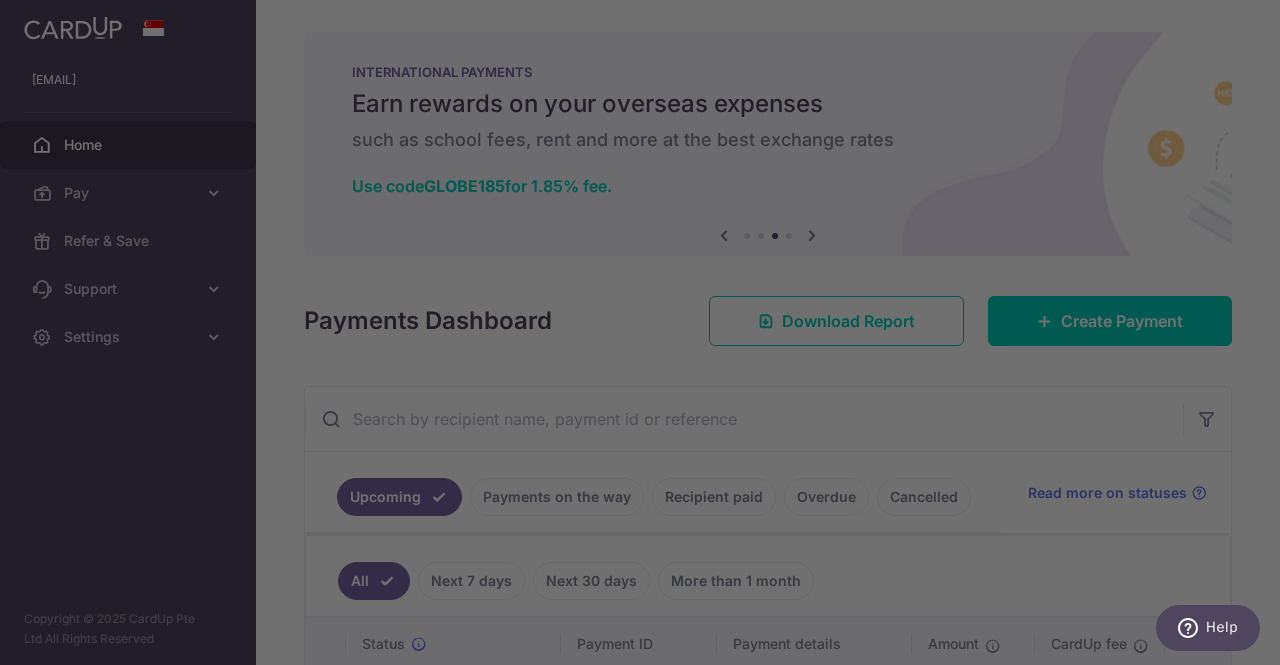 click at bounding box center [646, 336] 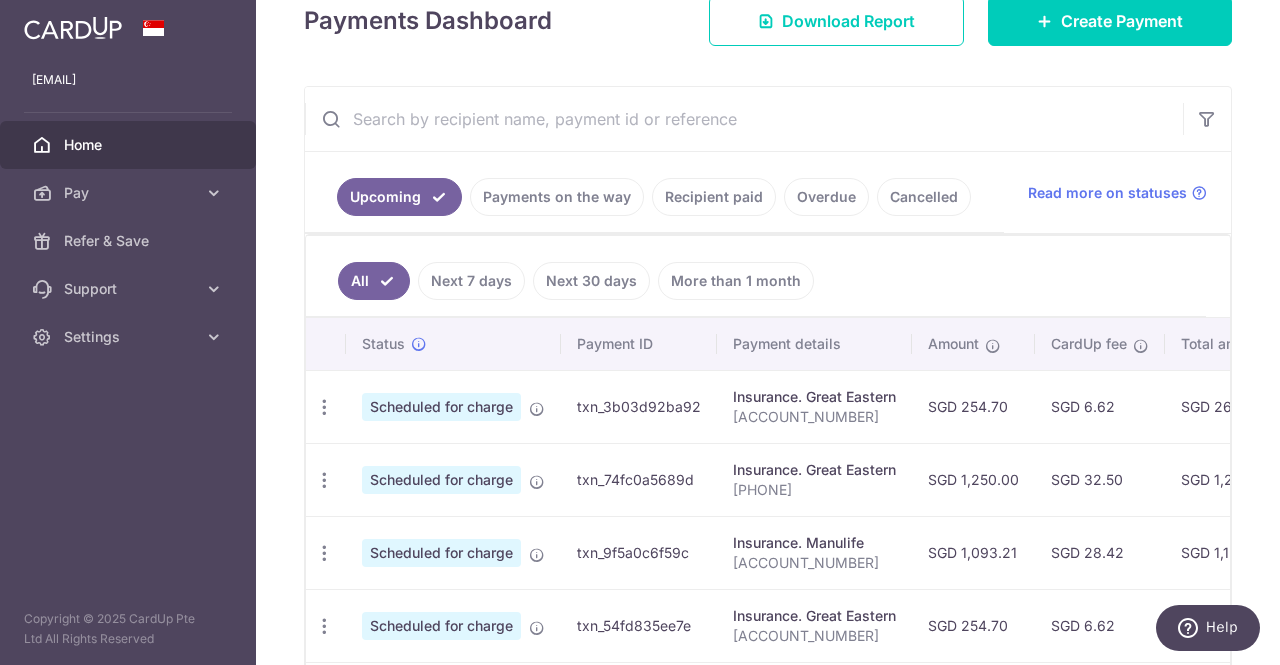 scroll, scrollTop: 200, scrollLeft: 0, axis: vertical 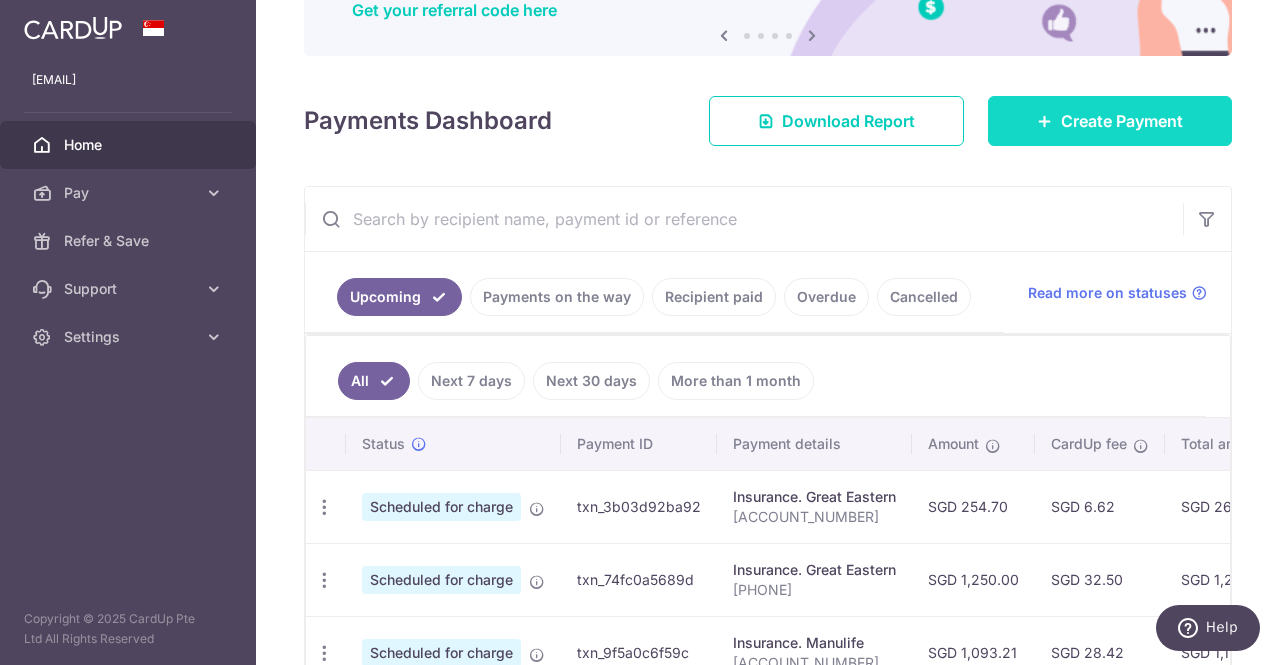 click on "Create Payment" at bounding box center (1110, 121) 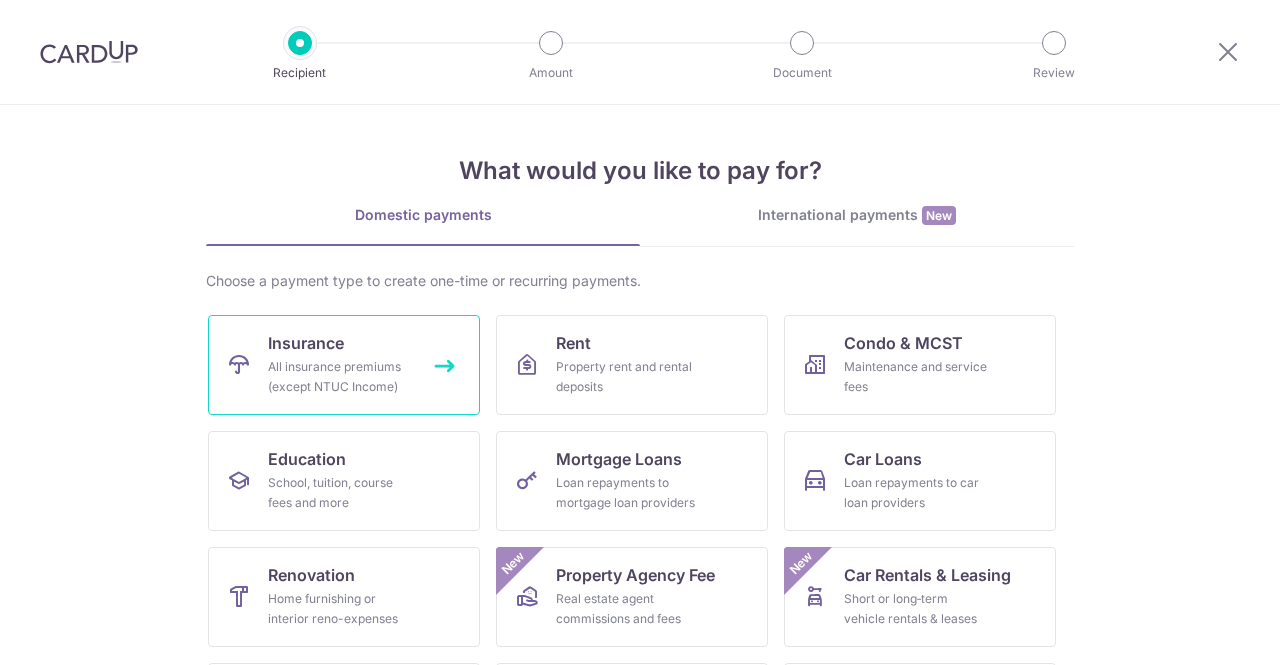 scroll, scrollTop: 0, scrollLeft: 0, axis: both 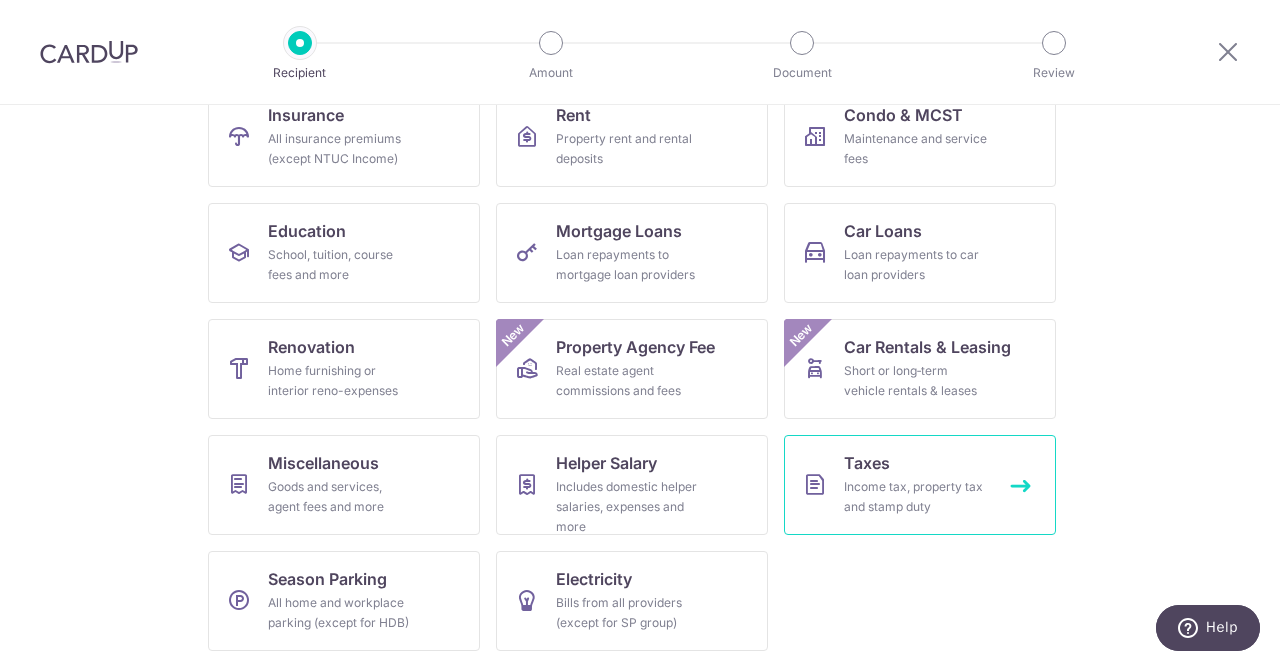 click on "Taxes" at bounding box center (867, 463) 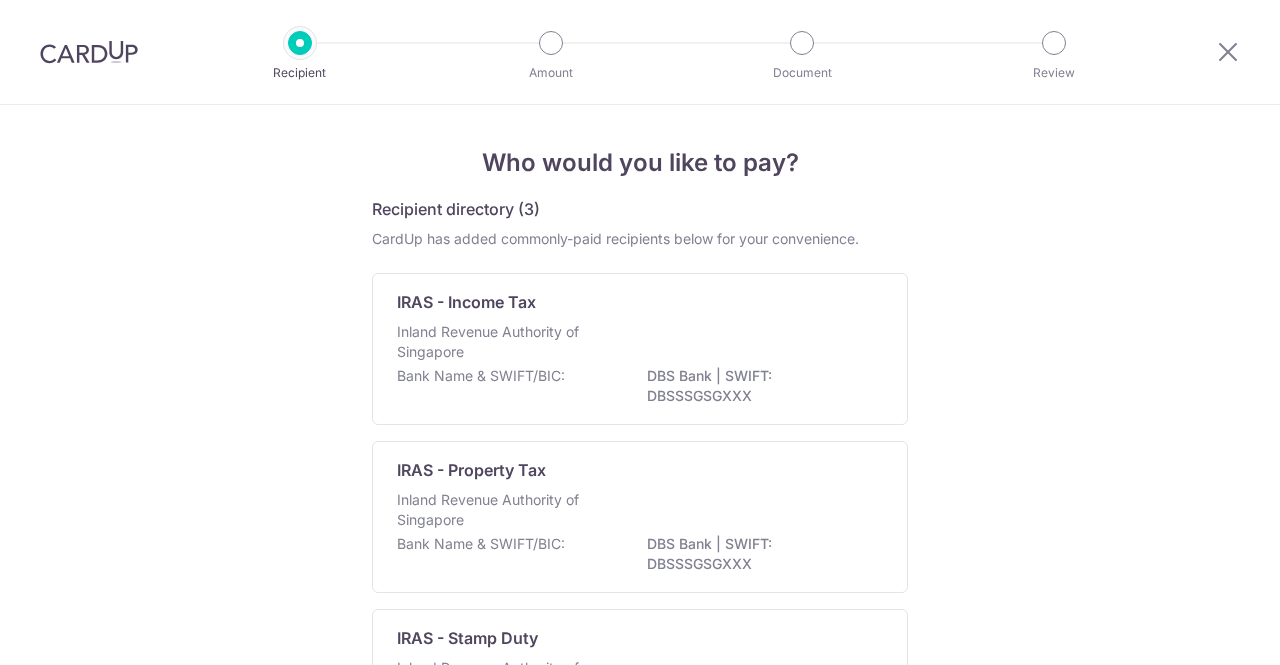 scroll, scrollTop: 0, scrollLeft: 0, axis: both 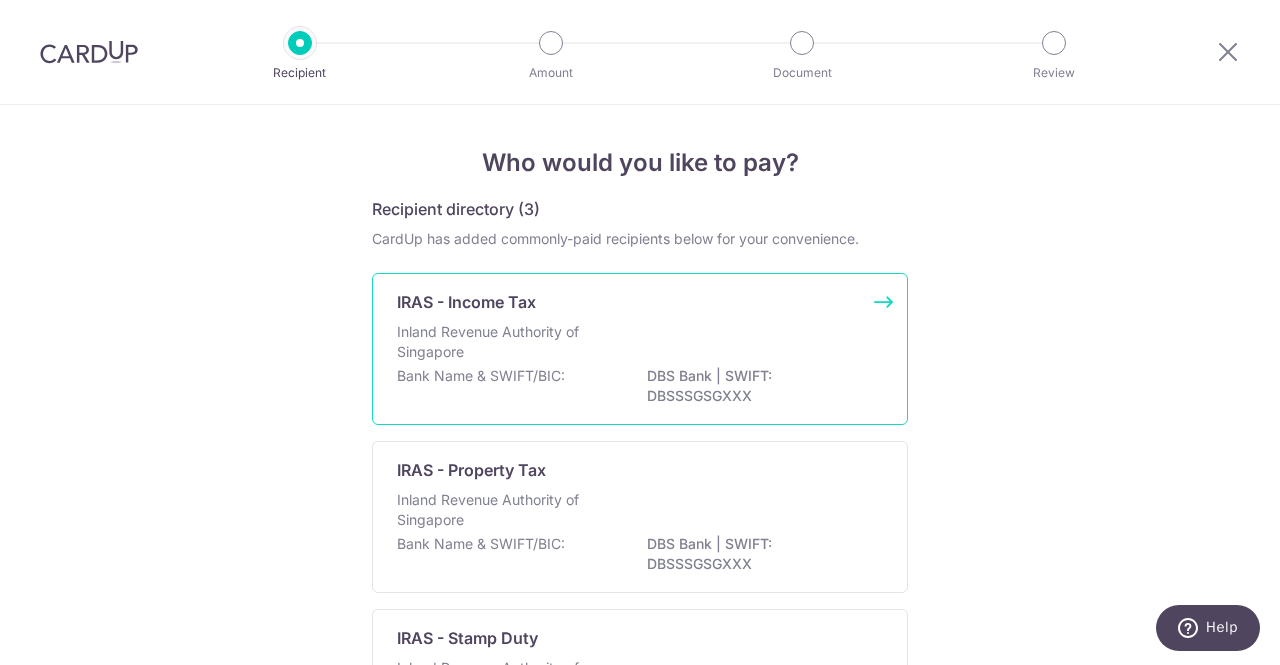 click on "DBS Bank | SWIFT: DBSSSGSGXXX" at bounding box center (759, 386) 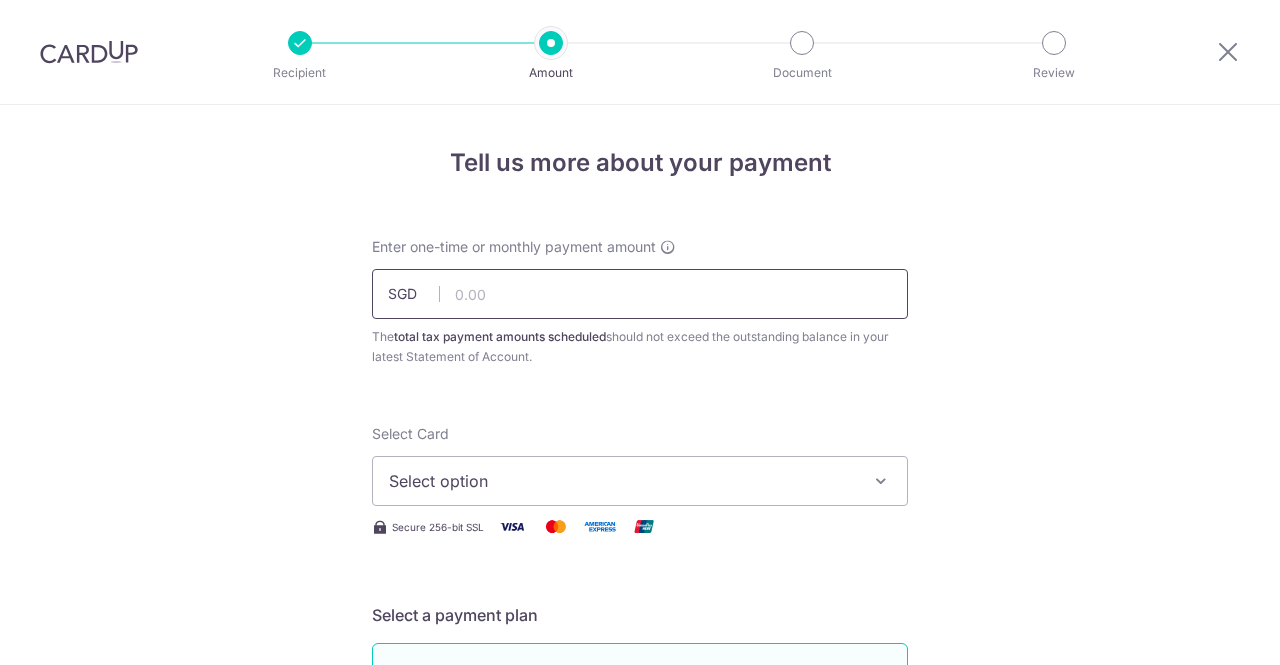 scroll, scrollTop: 0, scrollLeft: 0, axis: both 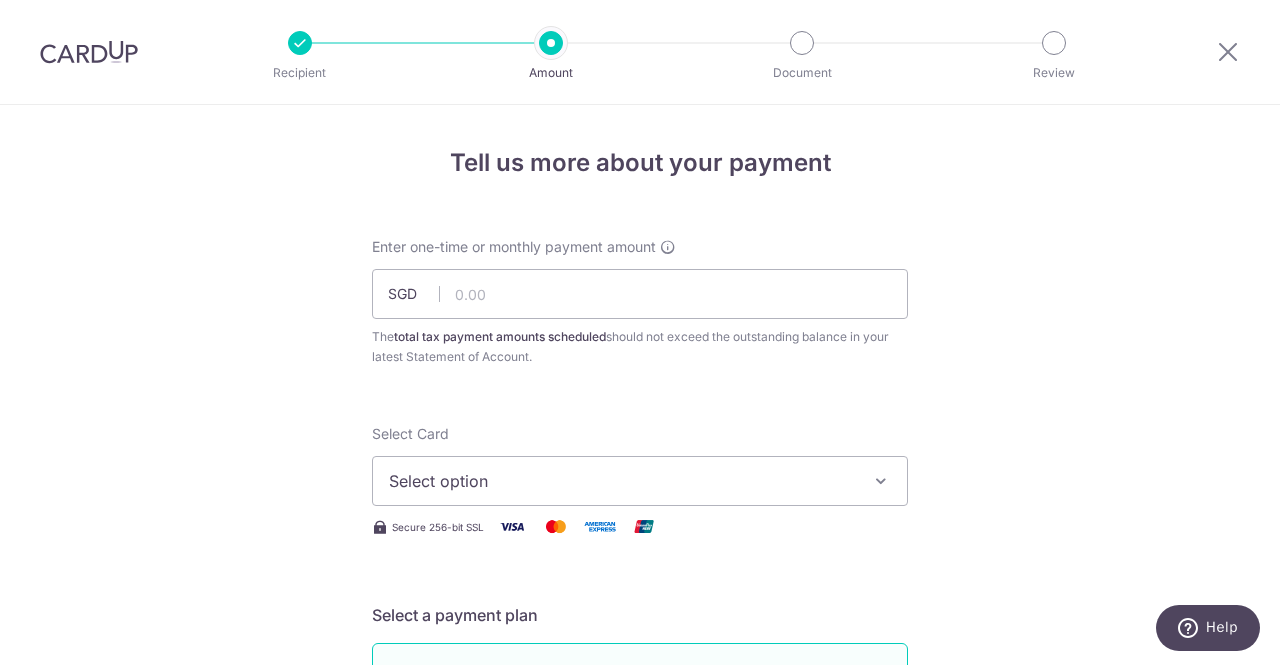 click on "Select option" at bounding box center (640, 481) 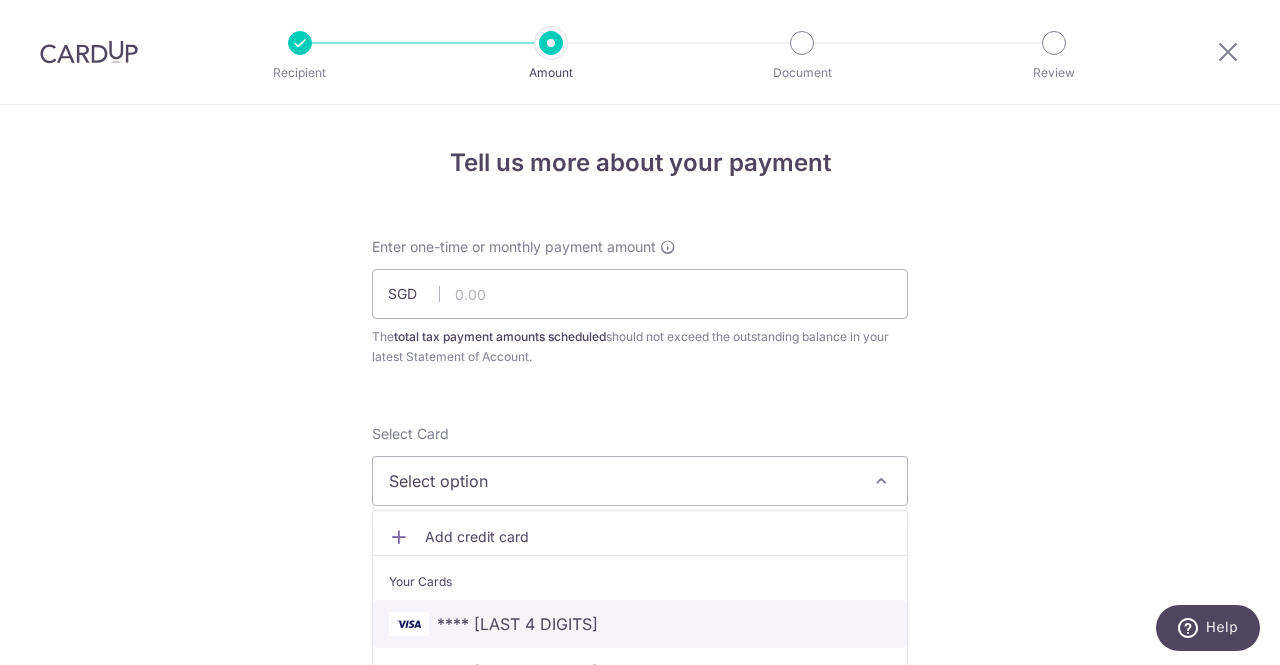 click on "**** 7029" at bounding box center [517, 624] 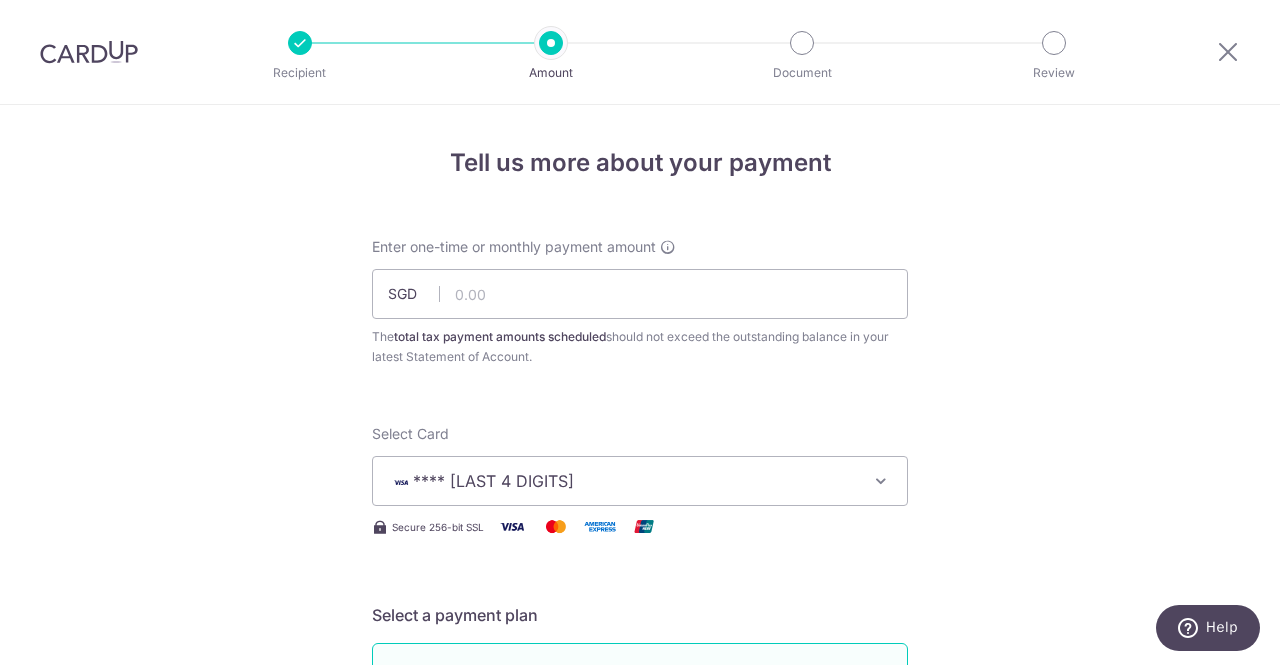 scroll, scrollTop: 100, scrollLeft: 0, axis: vertical 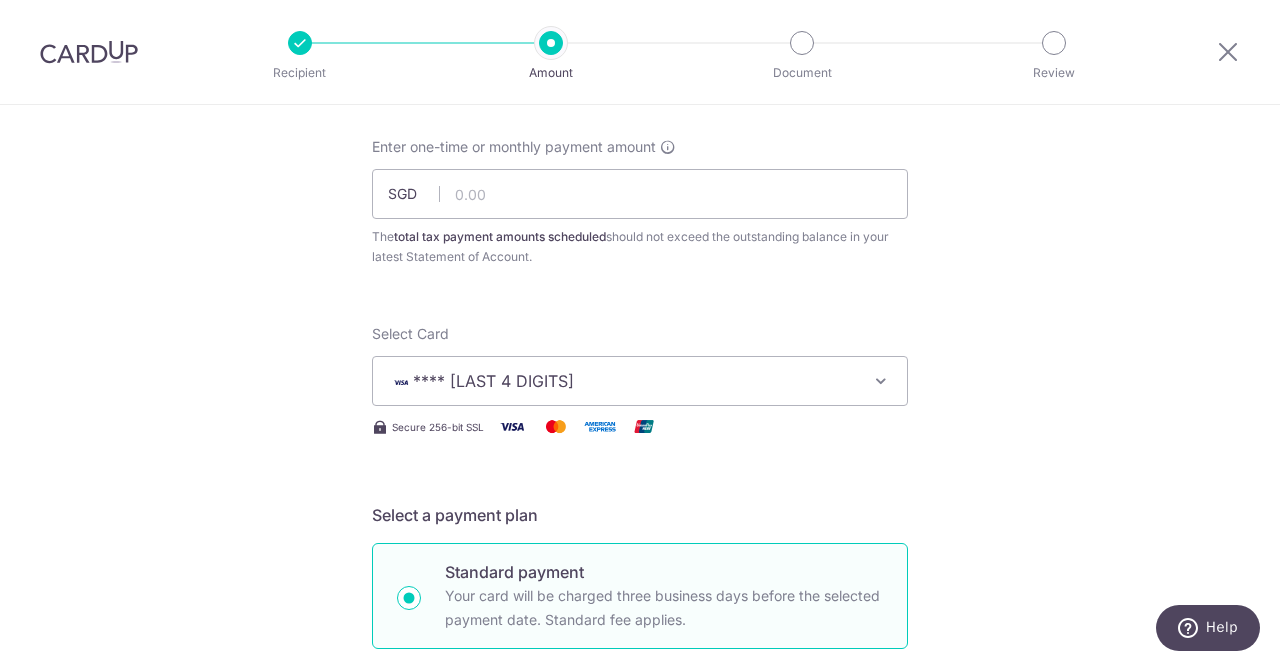 click at bounding box center [881, 381] 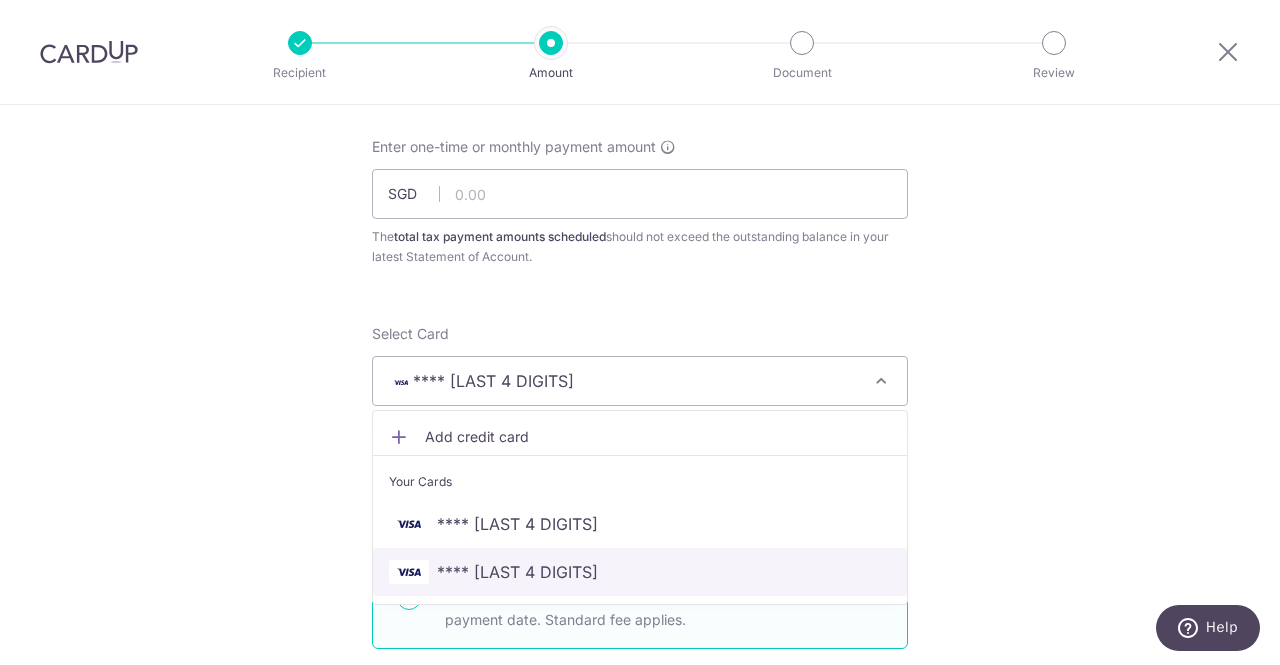 click on "**** 9086" at bounding box center (517, 572) 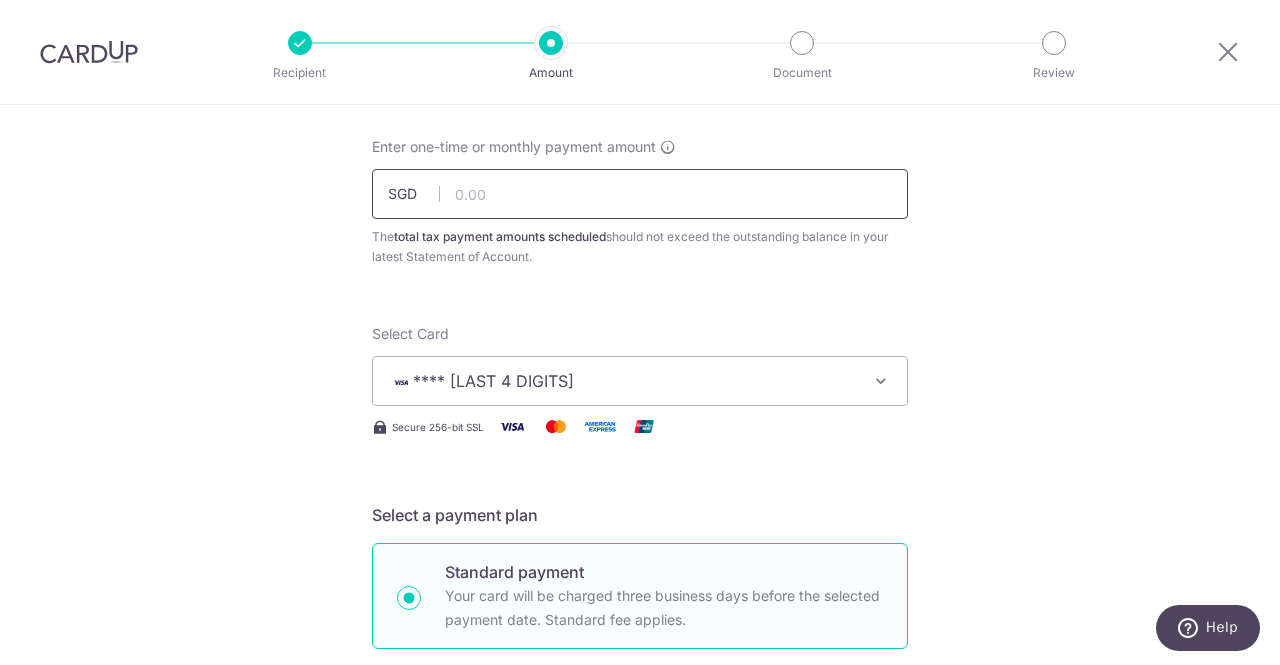 click at bounding box center (640, 194) 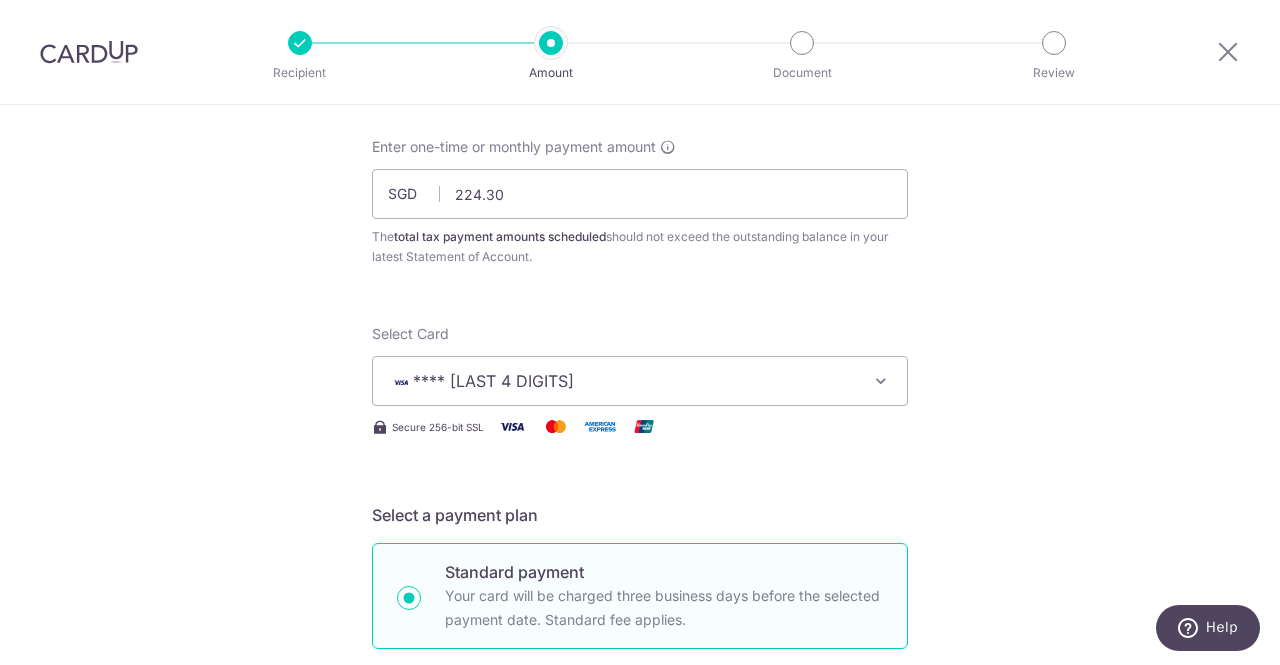 click on "Tell us more about your payment
Enter one-time or monthly payment amount
SGD
224.30
The  total tax payment amounts scheduled  should not exceed the outstanding balance in your latest Statement of Account.
Select Card
**** 9086
Add credit card
Your Cards
**** 7029
**** 9086
Secure 256-bit SSL
Text" at bounding box center (640, 933) 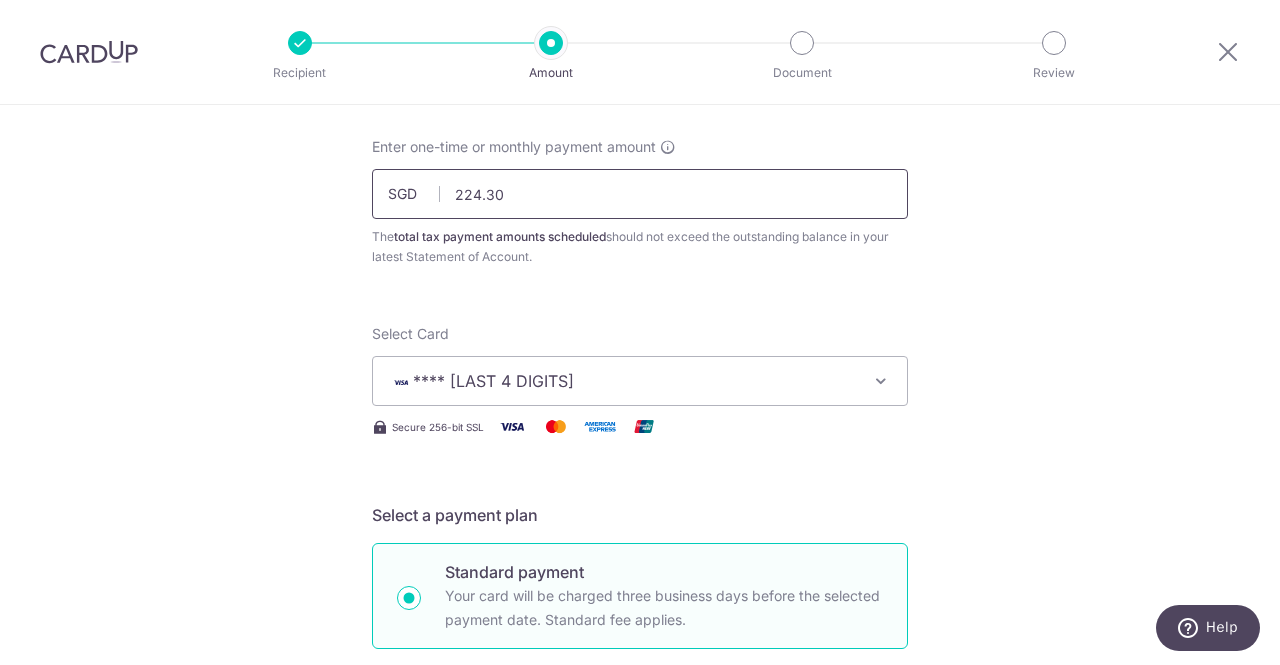 click on "224.30" at bounding box center [640, 194] 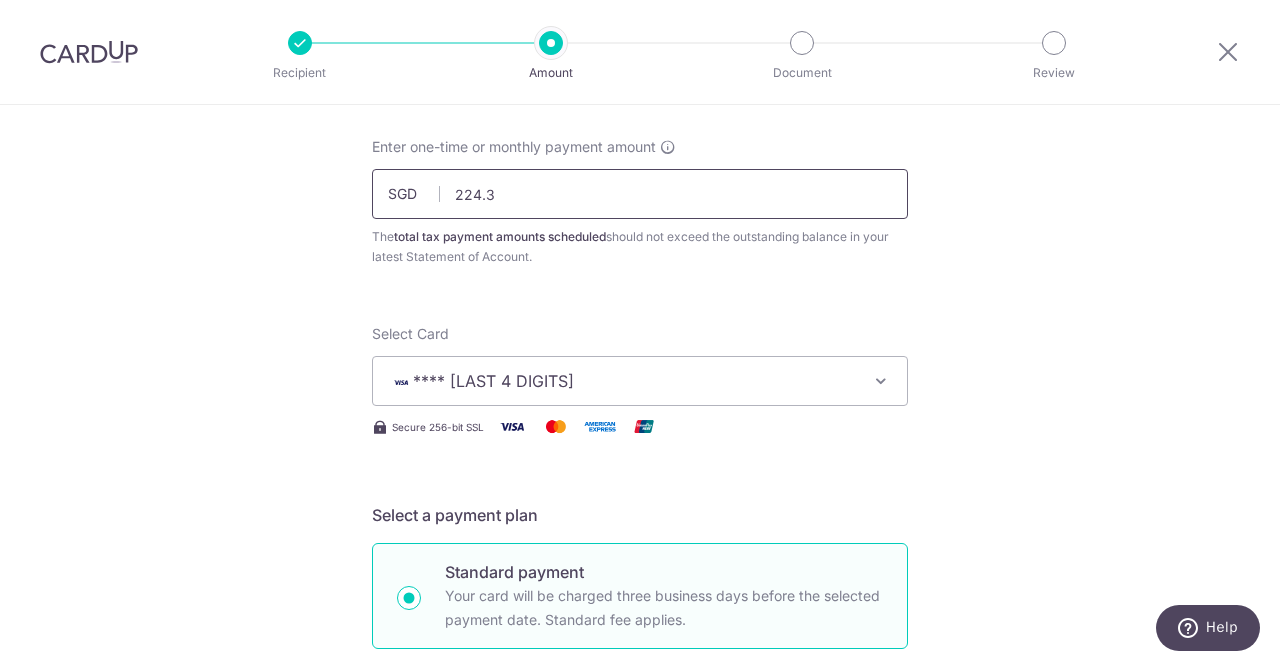 type on "224.35" 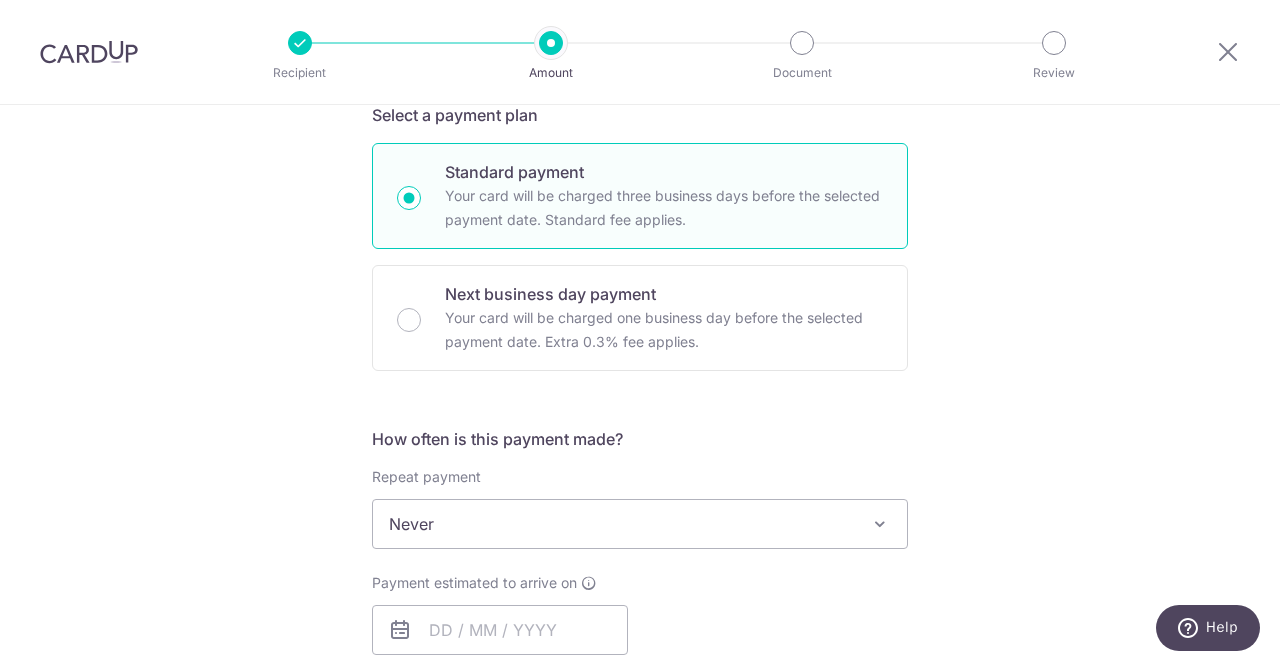 scroll, scrollTop: 600, scrollLeft: 0, axis: vertical 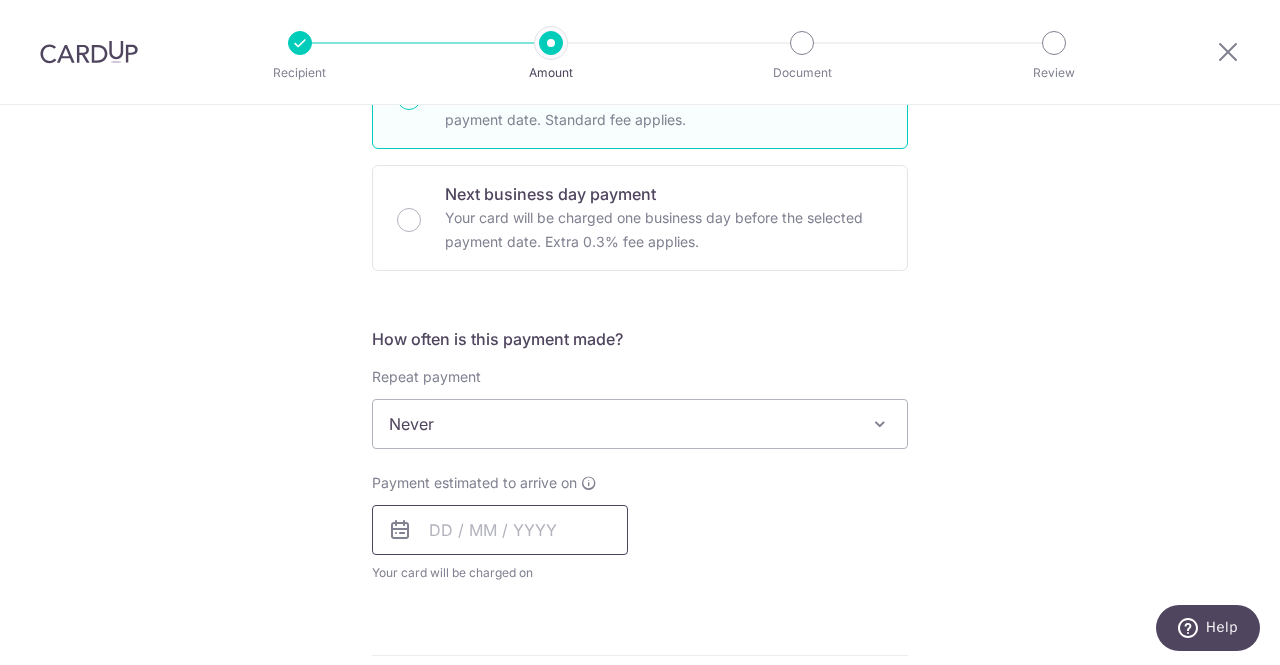 click at bounding box center [500, 530] 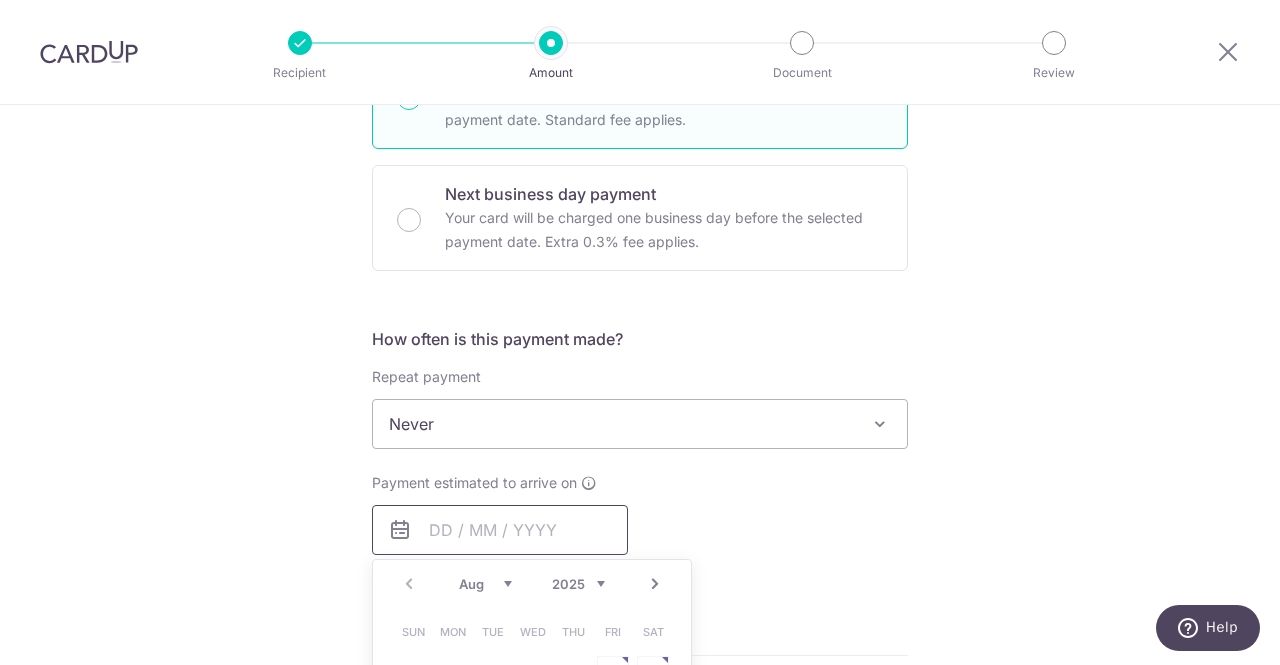 scroll, scrollTop: 700, scrollLeft: 0, axis: vertical 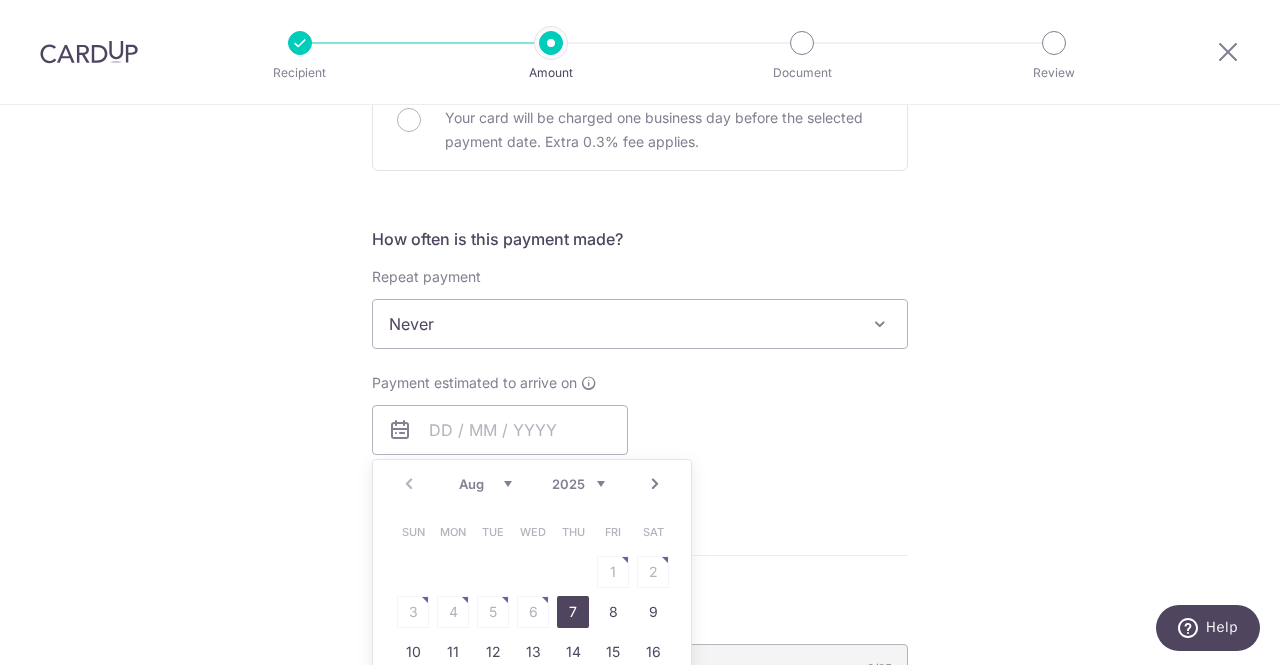 click on "7" at bounding box center [573, 612] 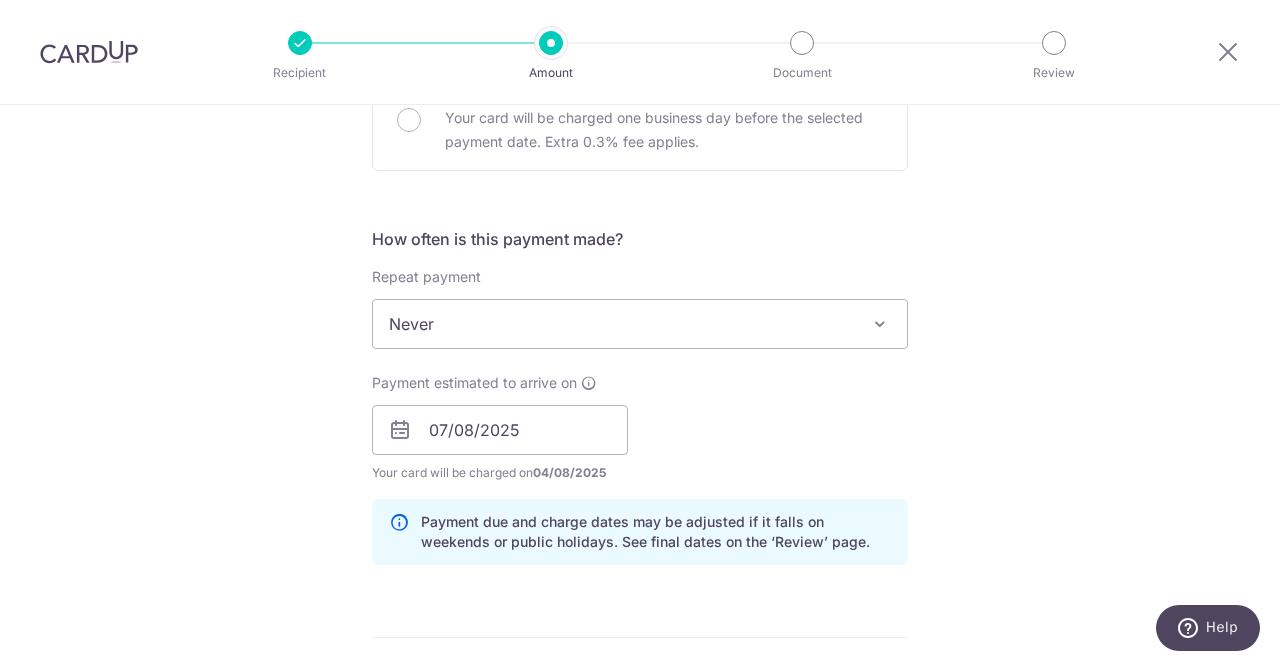 click on "Payment estimated to arrive on
07/08/2025
Prev Next Aug Sep Oct Nov Dec 2025 2026 2027 2028 2029 2030 2031 2032 2033 2034 2035 Sun Mon Tue Wed Thu Fri Sat           1 2 3 4 5 6 7 8 9 10 11 12 13 14 15 16 17 18 19 20 21 22 23 24 25 26 27 28 29 30 31
Your card will be charged on  04/08/2025  for the first payment
* If your payment is funded by  9:00am SGT on Tuesday 05/08/2025
05/08/2025
No. of Payments" at bounding box center [640, 428] 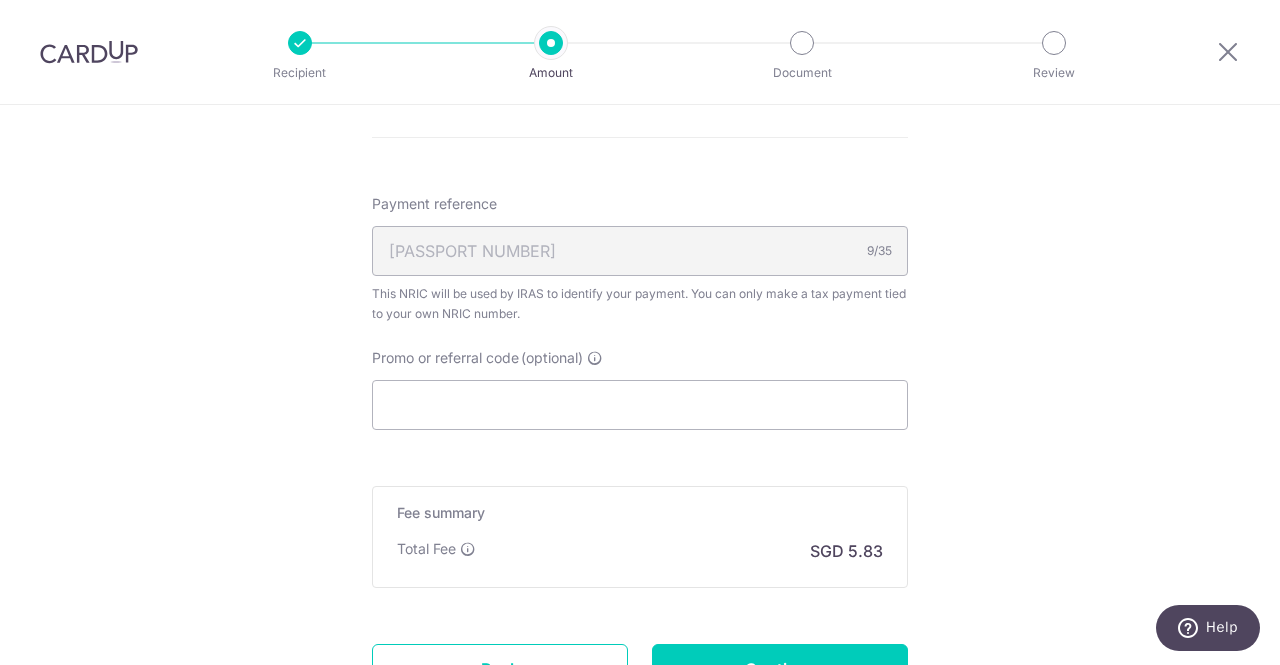 scroll, scrollTop: 1300, scrollLeft: 0, axis: vertical 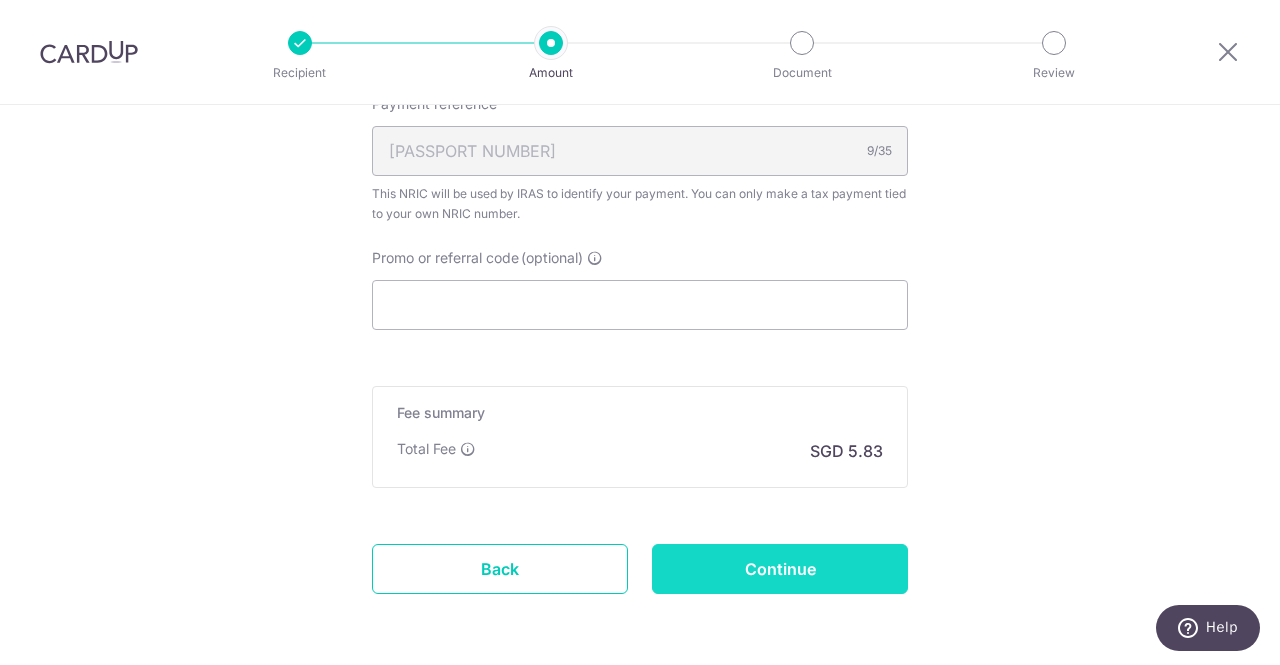 click on "Continue" at bounding box center (780, 569) 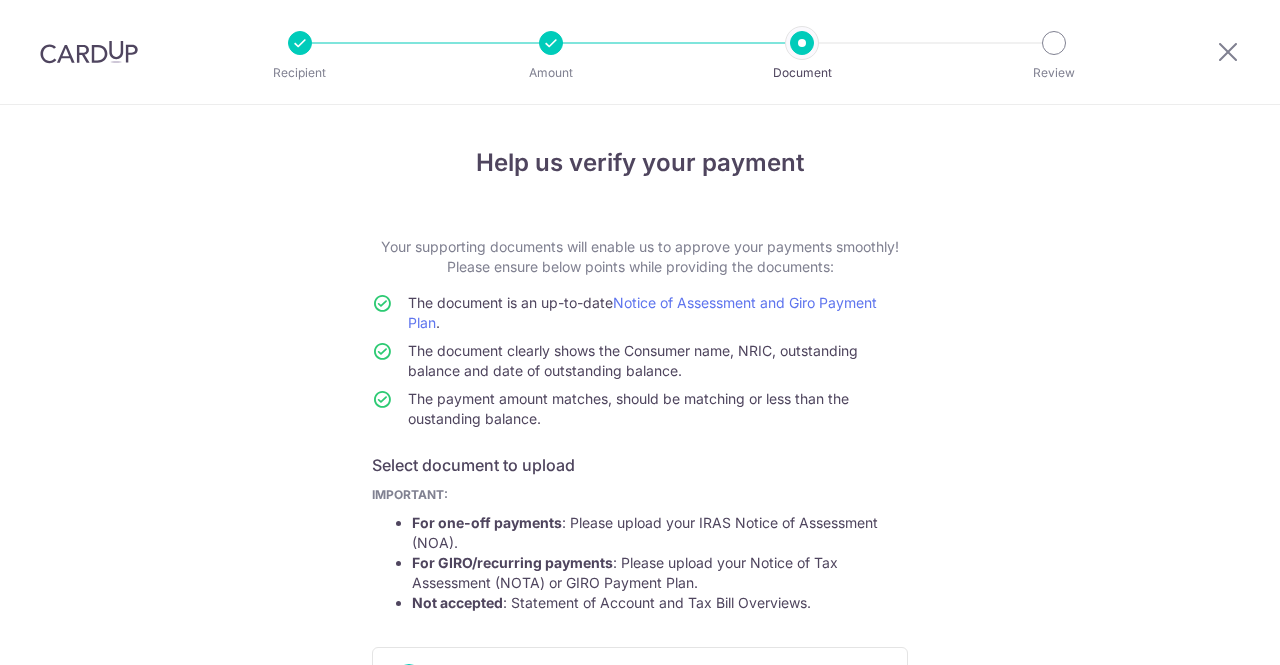 scroll, scrollTop: 0, scrollLeft: 0, axis: both 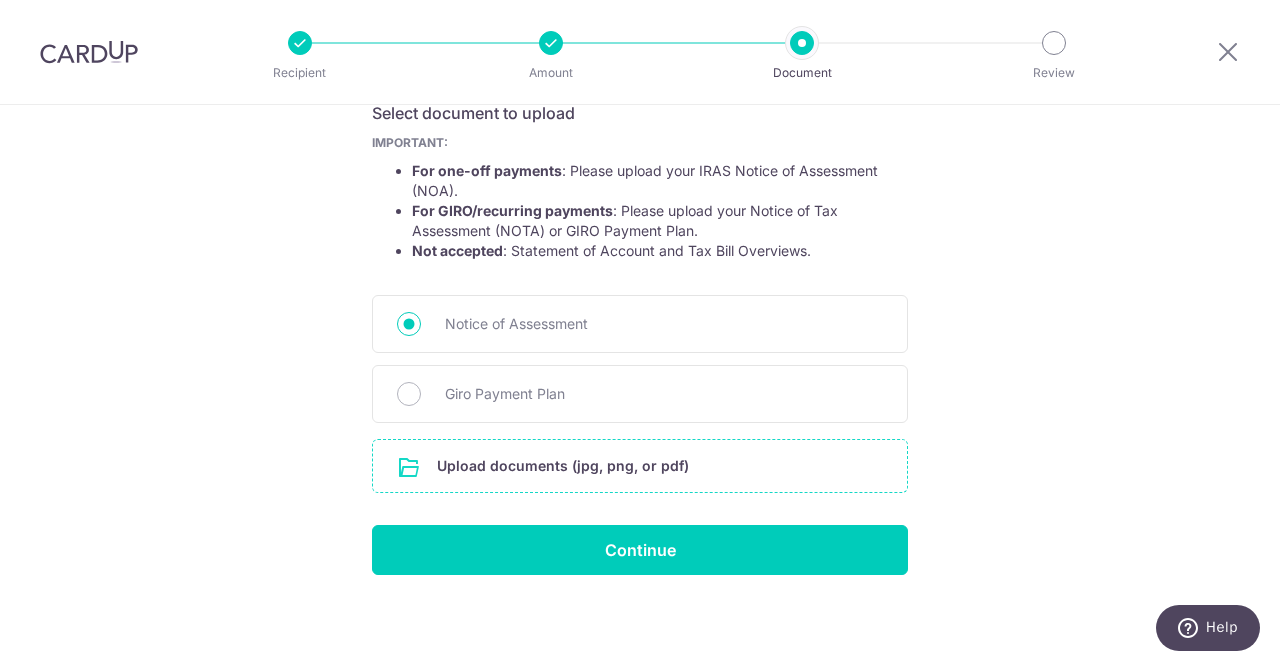 click at bounding box center [640, 466] 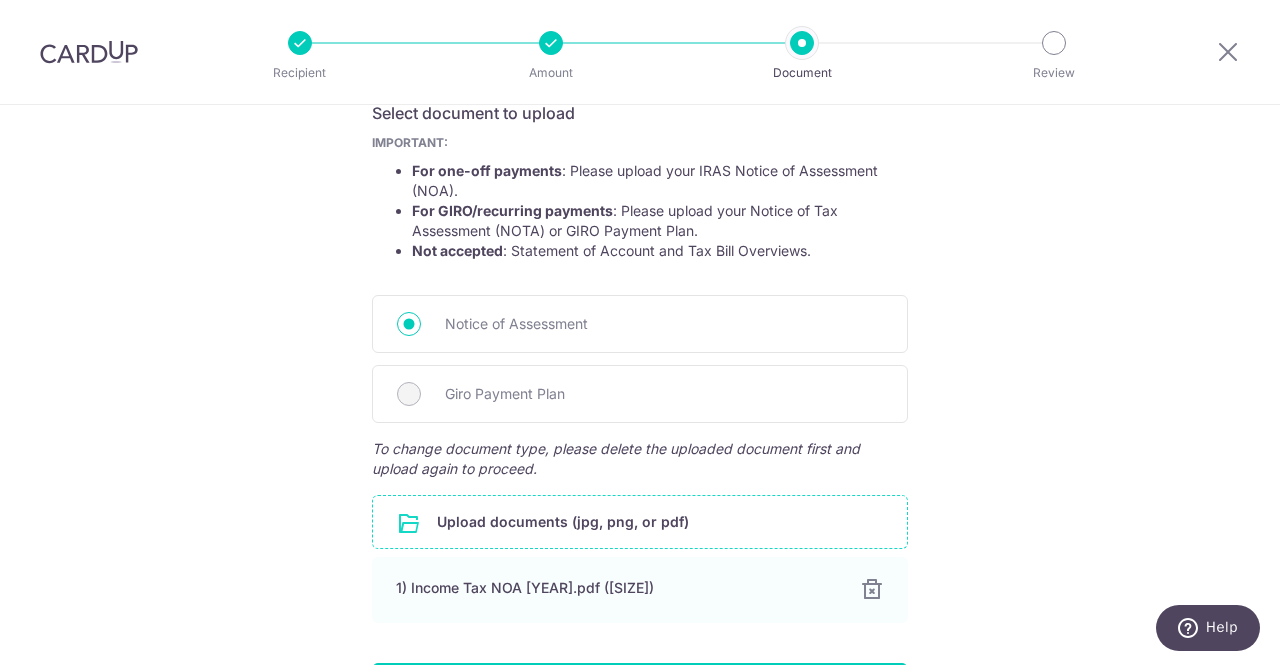 scroll, scrollTop: 490, scrollLeft: 0, axis: vertical 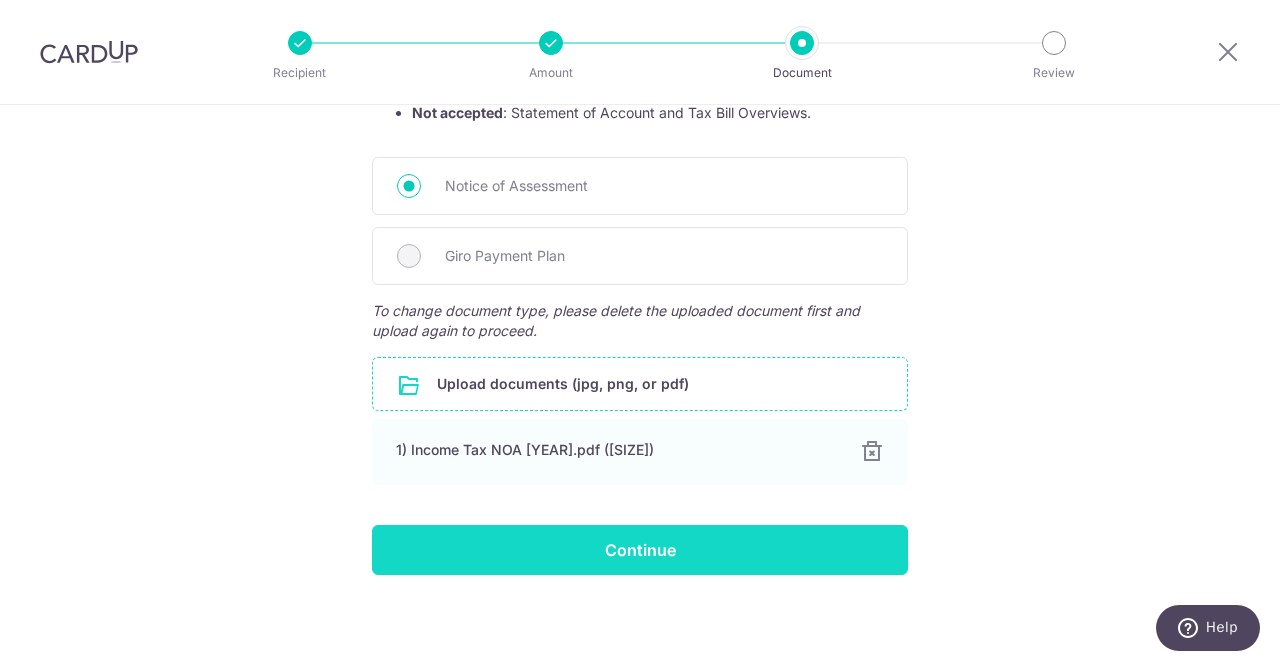 click on "Continue" at bounding box center (640, 550) 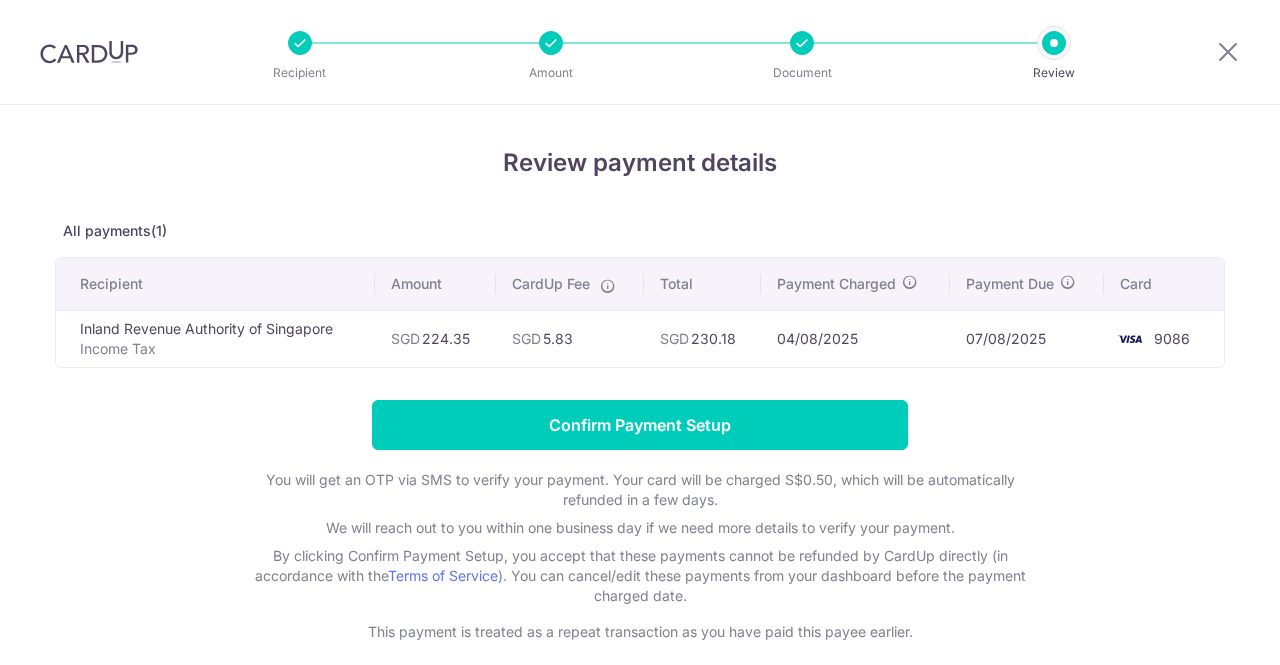 scroll, scrollTop: 0, scrollLeft: 0, axis: both 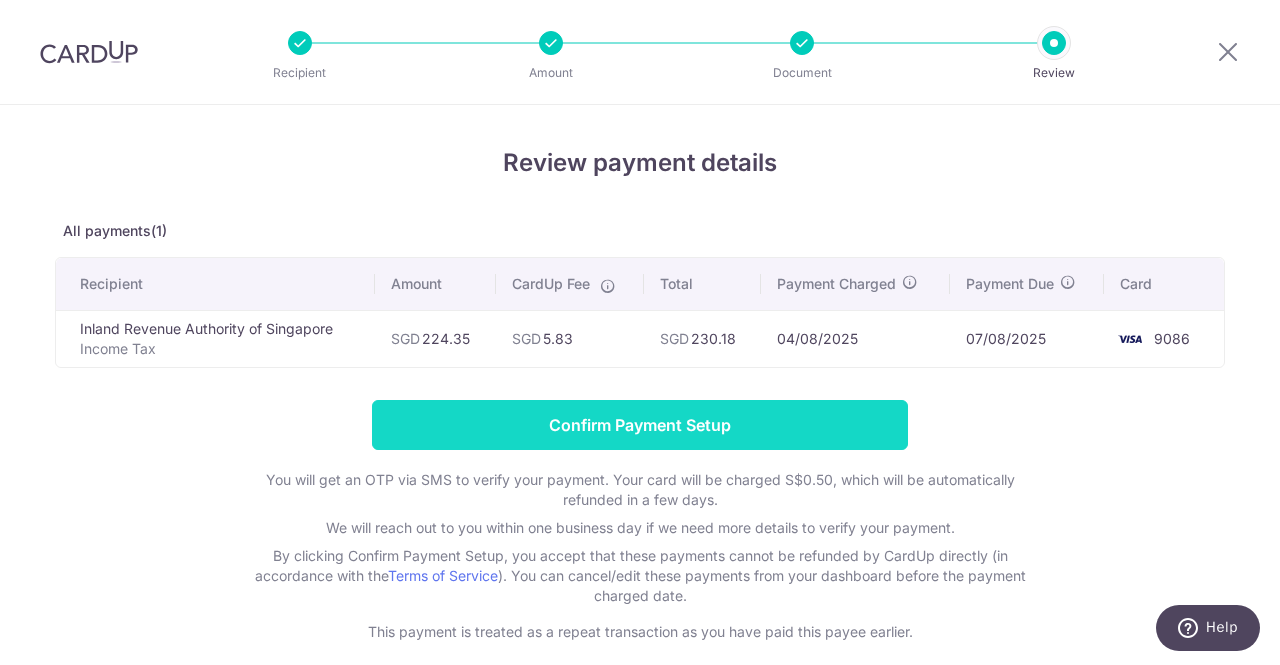click on "Confirm Payment Setup" at bounding box center [640, 425] 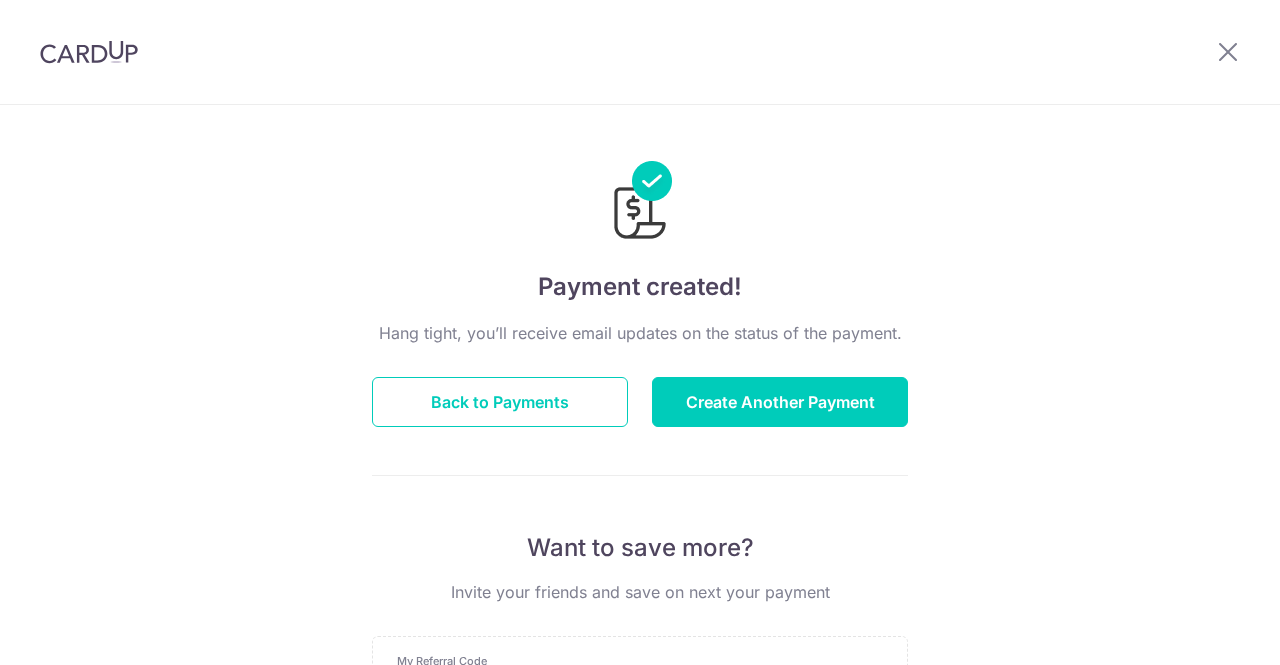 scroll, scrollTop: 0, scrollLeft: 0, axis: both 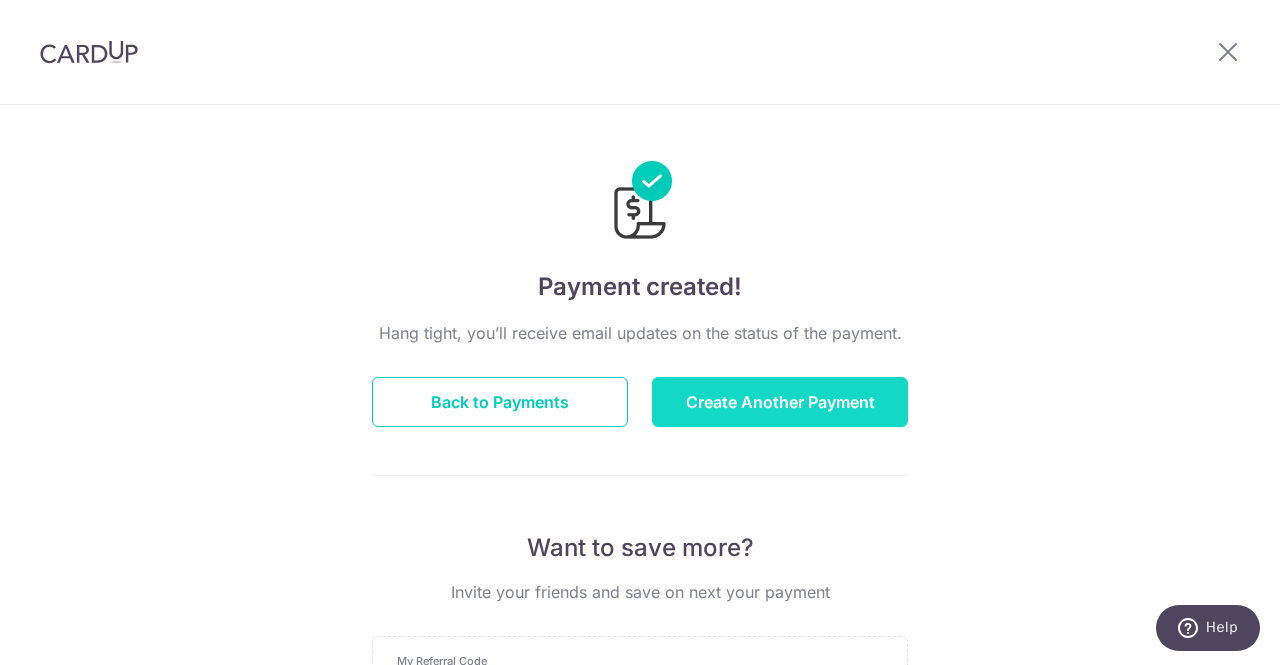 click on "Create Another Payment" at bounding box center (780, 402) 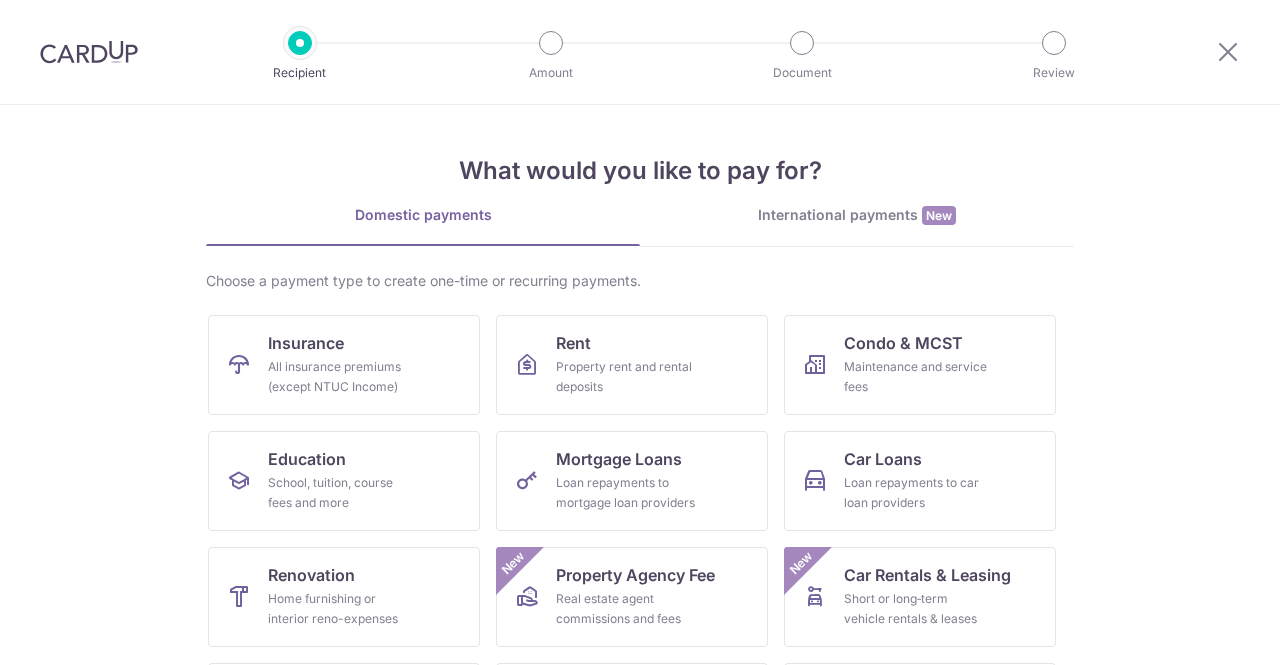 scroll, scrollTop: 0, scrollLeft: 0, axis: both 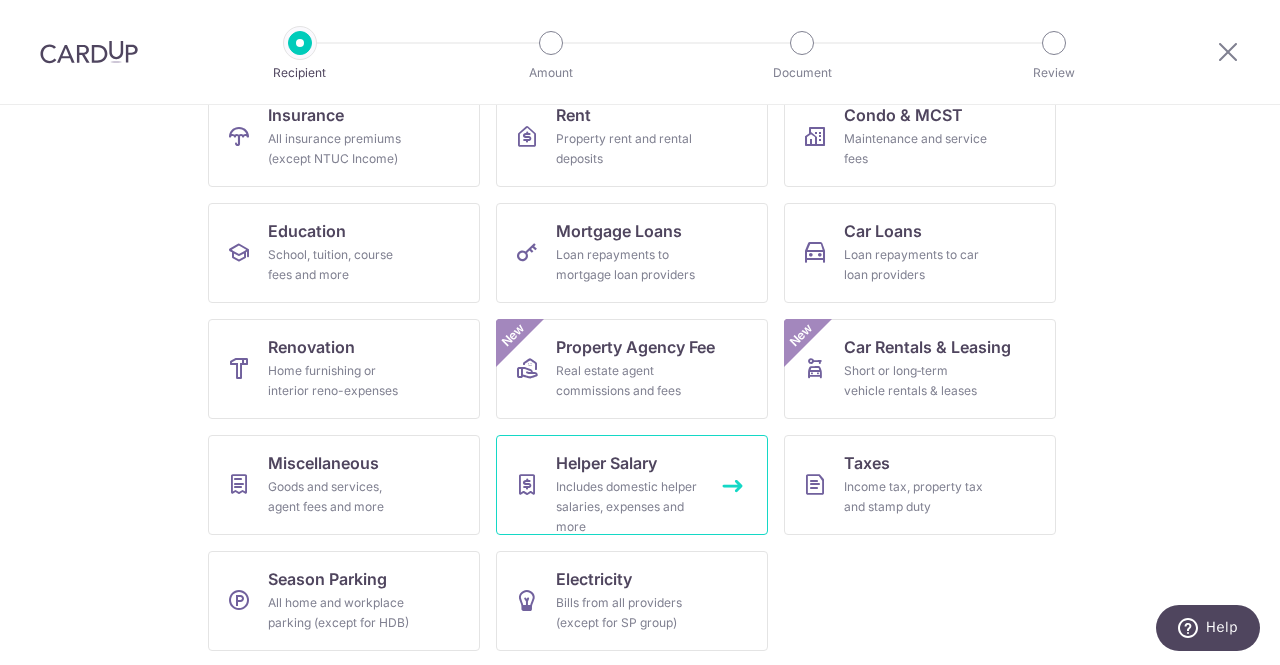 click on "Includes domestic helper salaries, expenses and more" at bounding box center (628, 507) 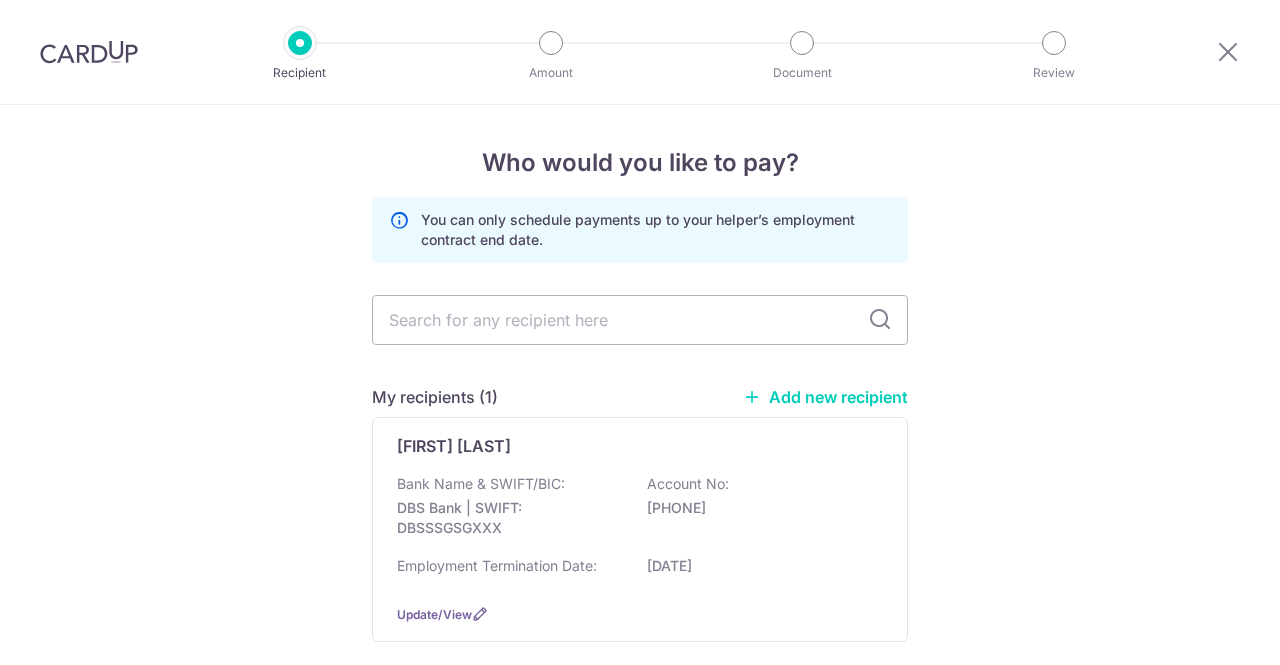scroll, scrollTop: 0, scrollLeft: 0, axis: both 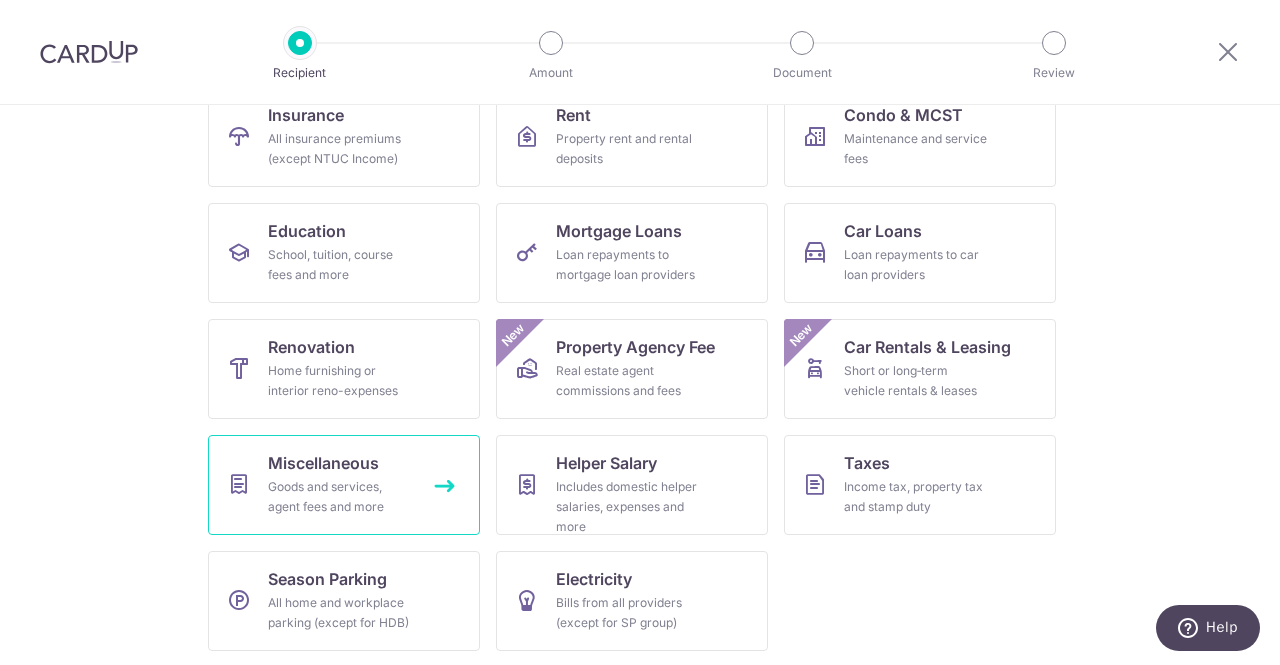 click on "Goods and services, agent fees and more" at bounding box center [340, 497] 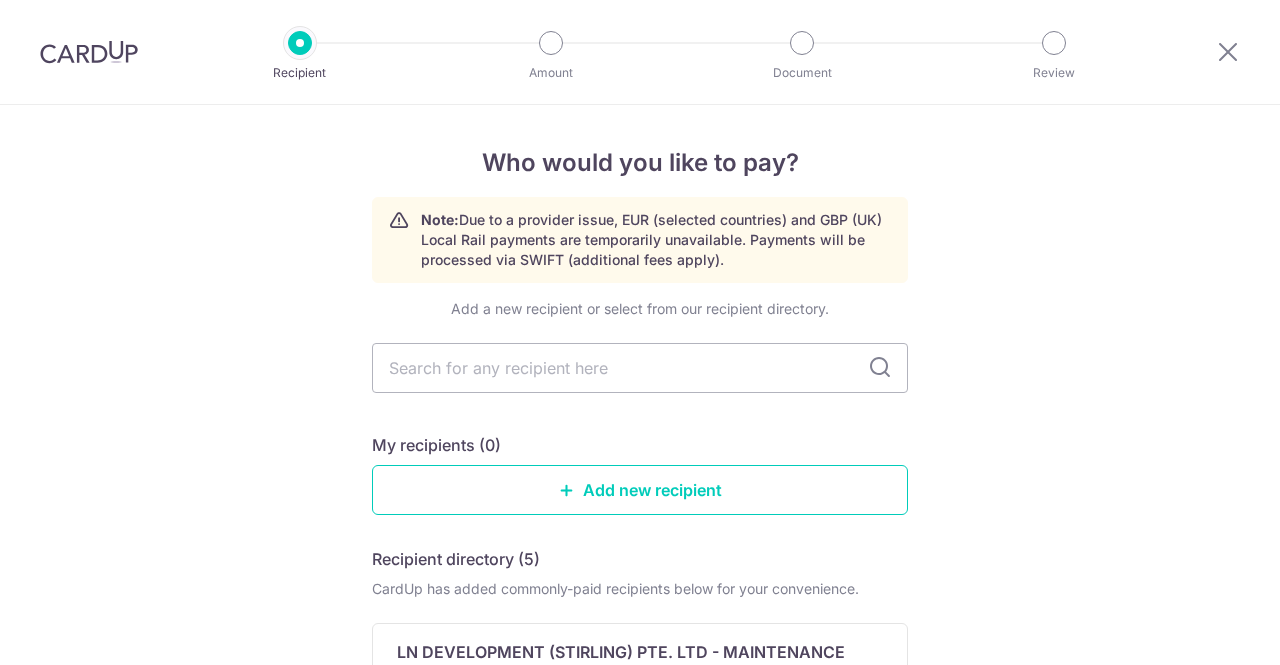 scroll, scrollTop: 0, scrollLeft: 0, axis: both 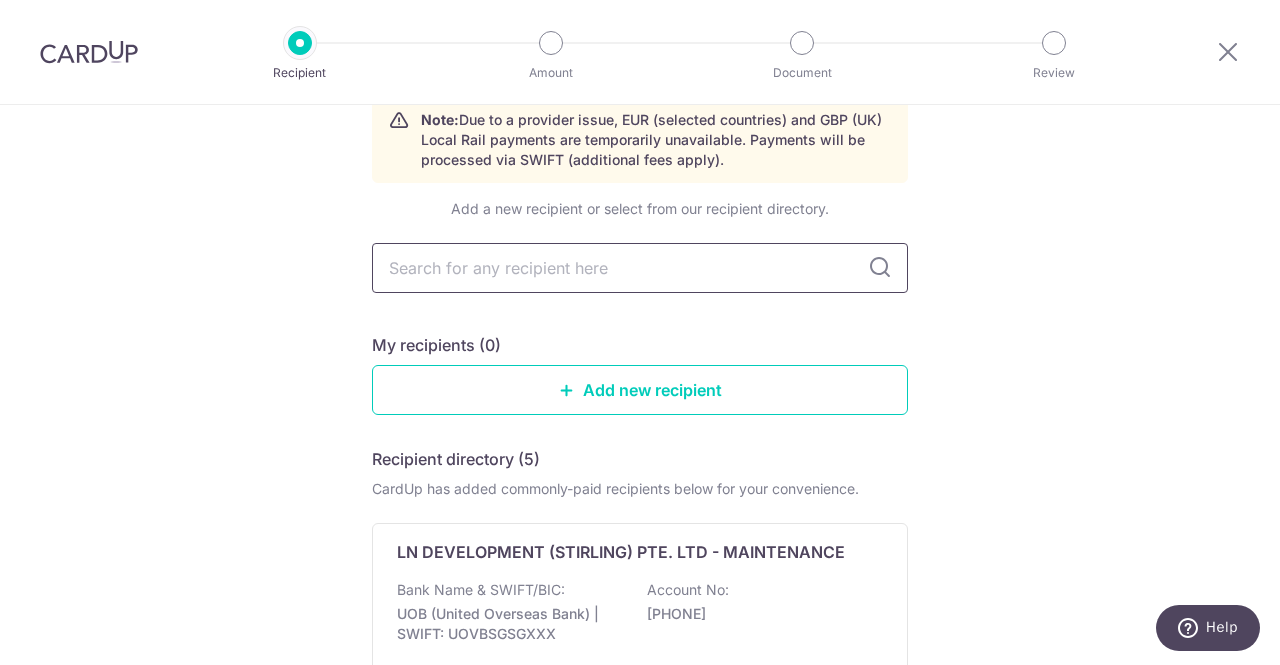 click at bounding box center [640, 268] 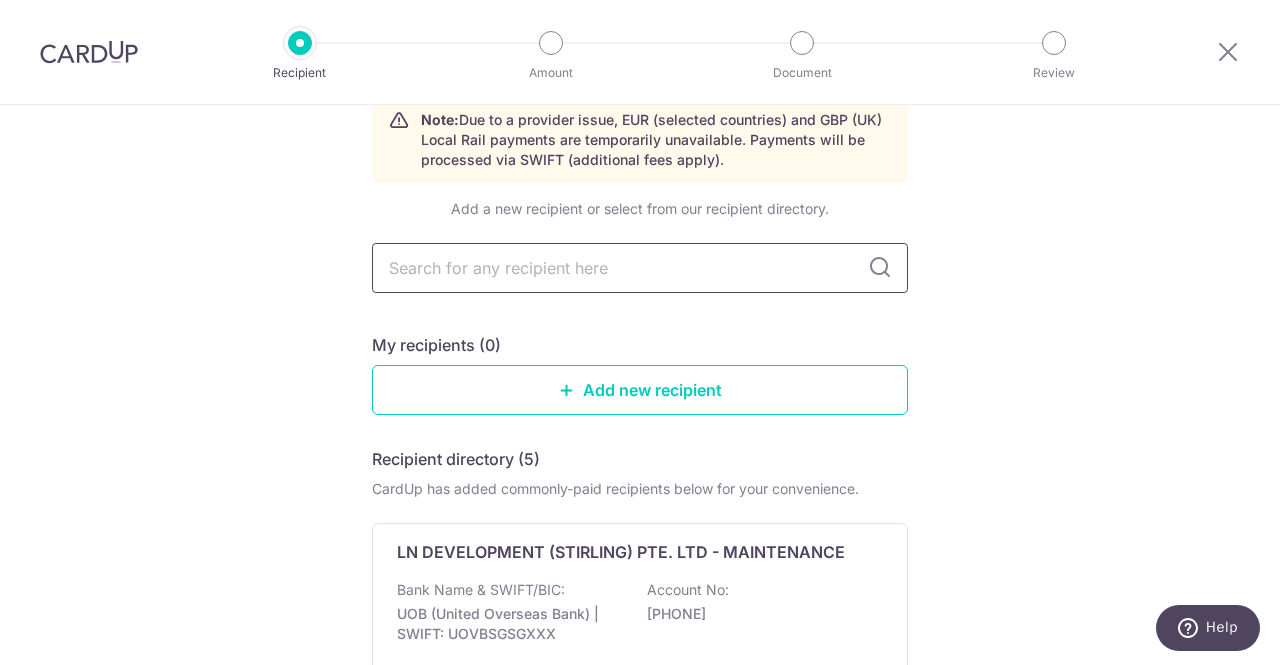 click at bounding box center (640, 268) 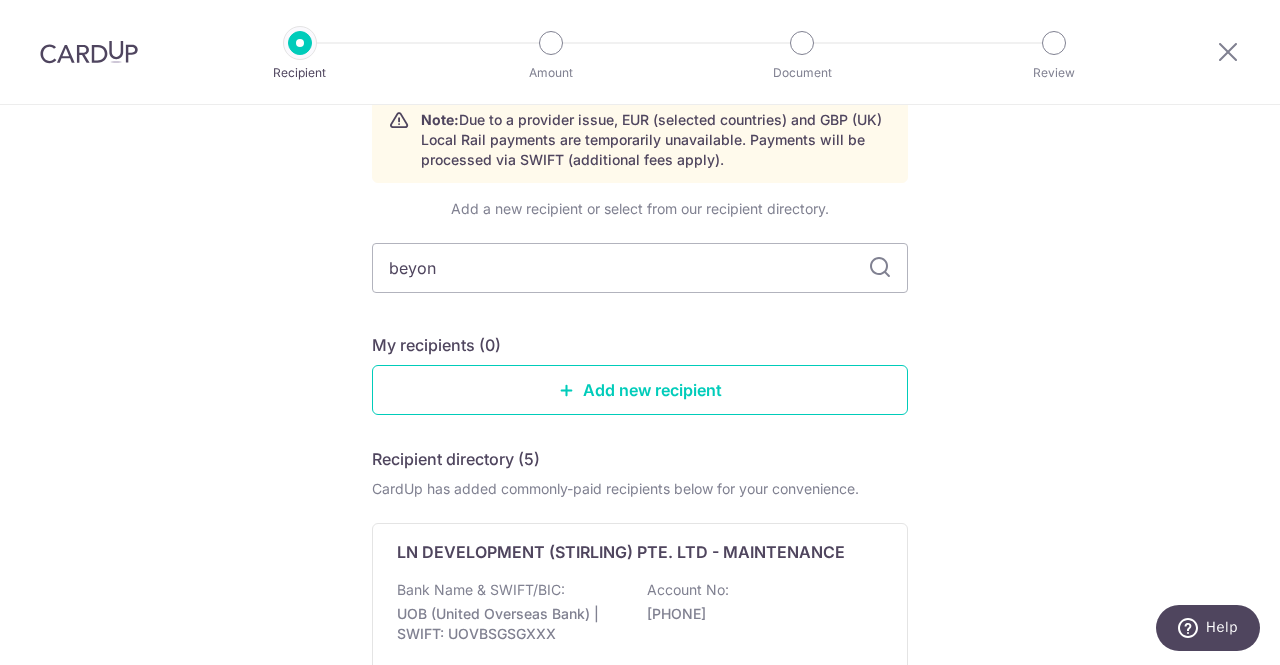 type on "beyond" 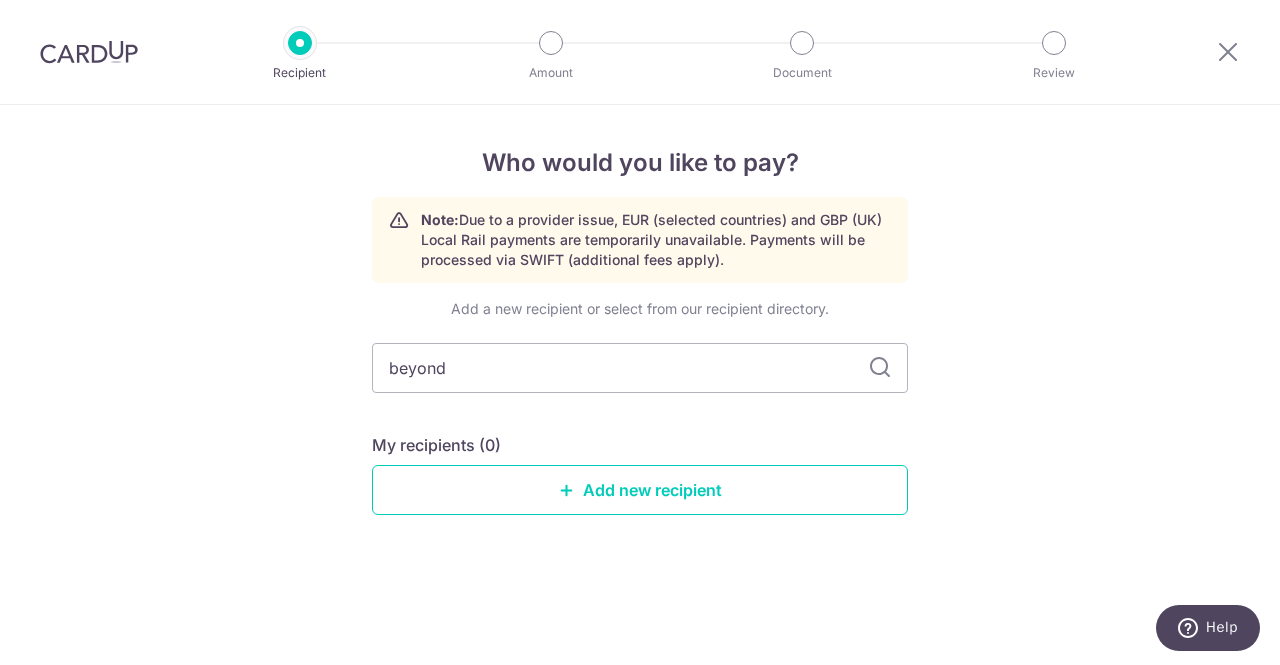 scroll, scrollTop: 0, scrollLeft: 0, axis: both 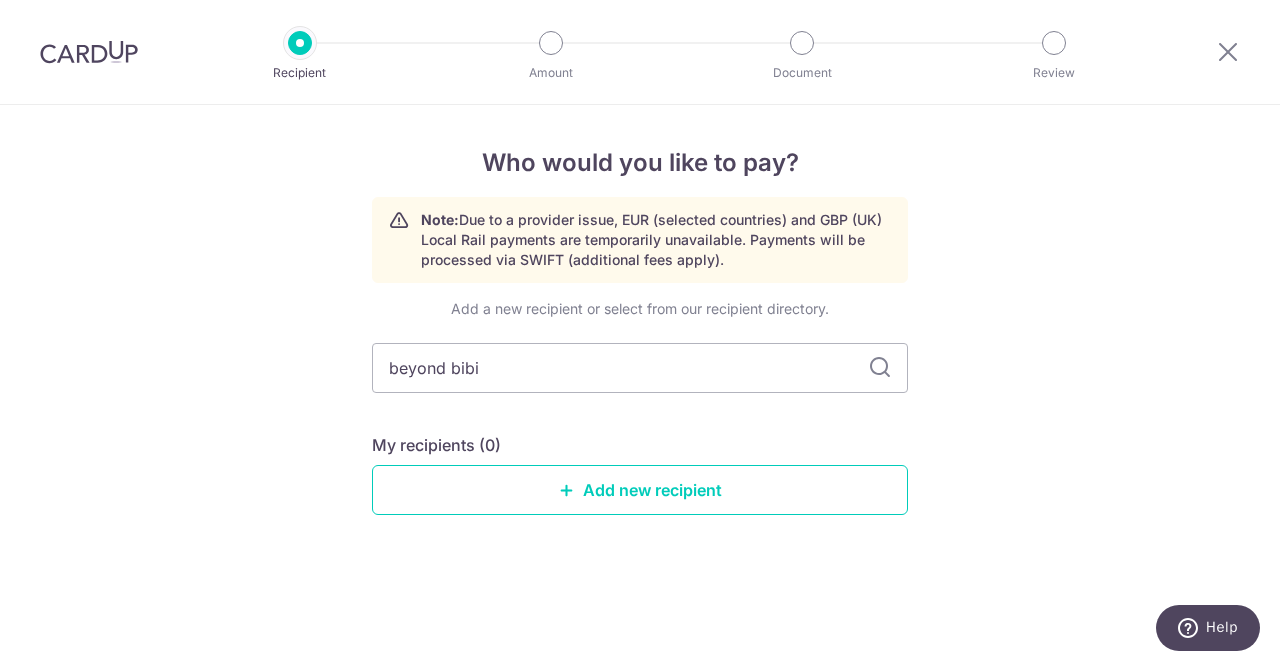 type on "beyond bibik" 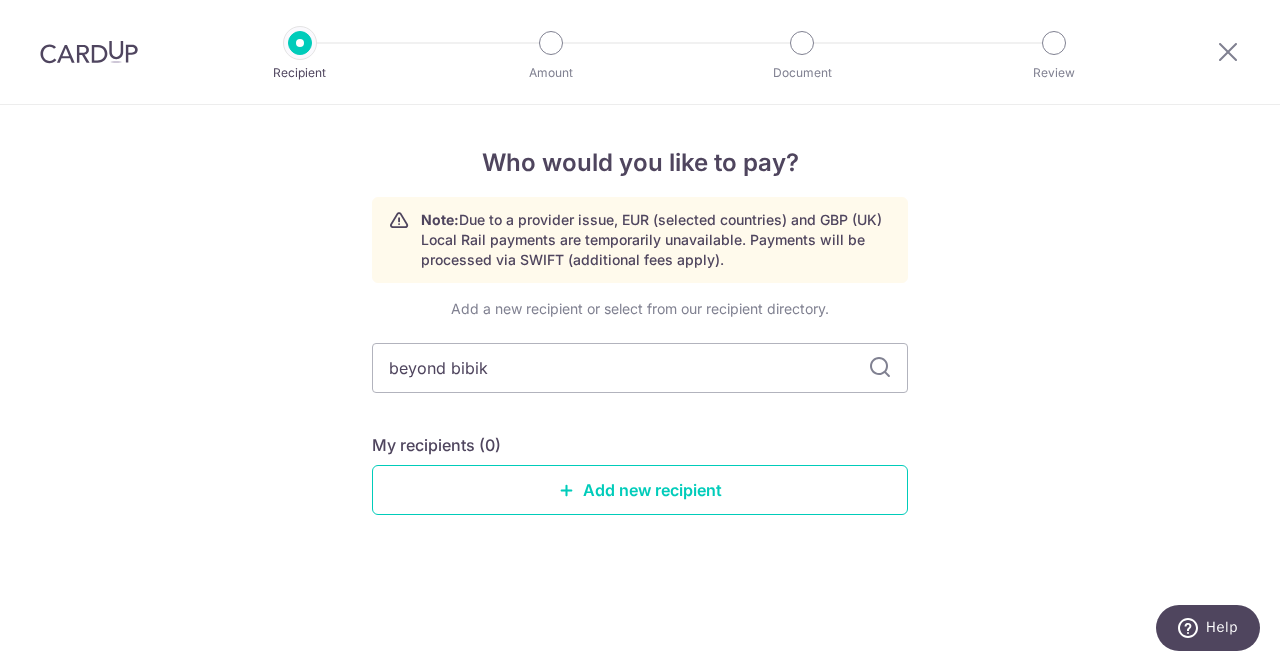 click at bounding box center [880, 368] 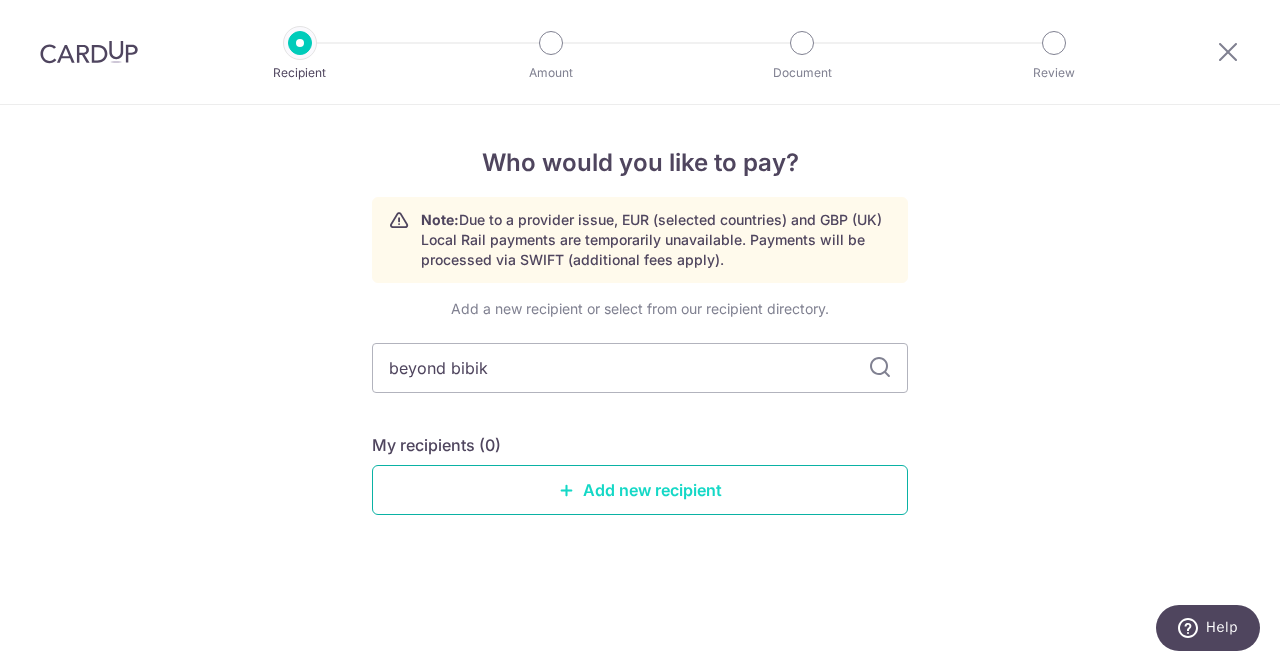 click on "Add new recipient" at bounding box center (640, 490) 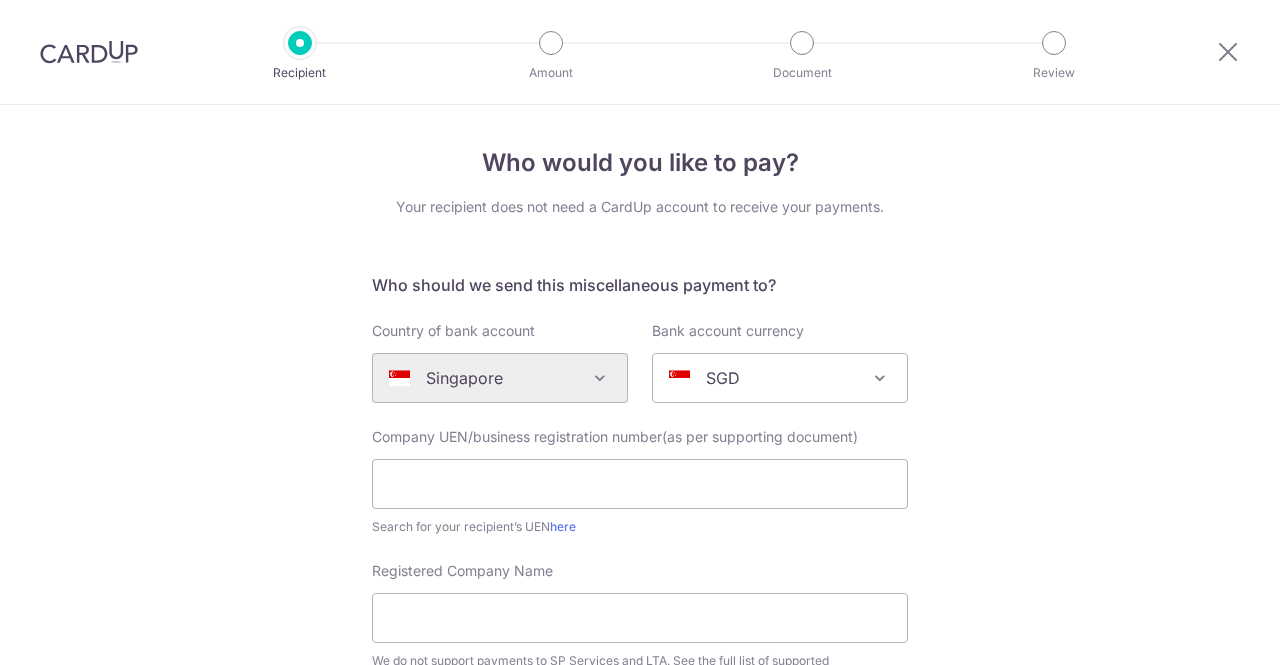 scroll, scrollTop: 0, scrollLeft: 0, axis: both 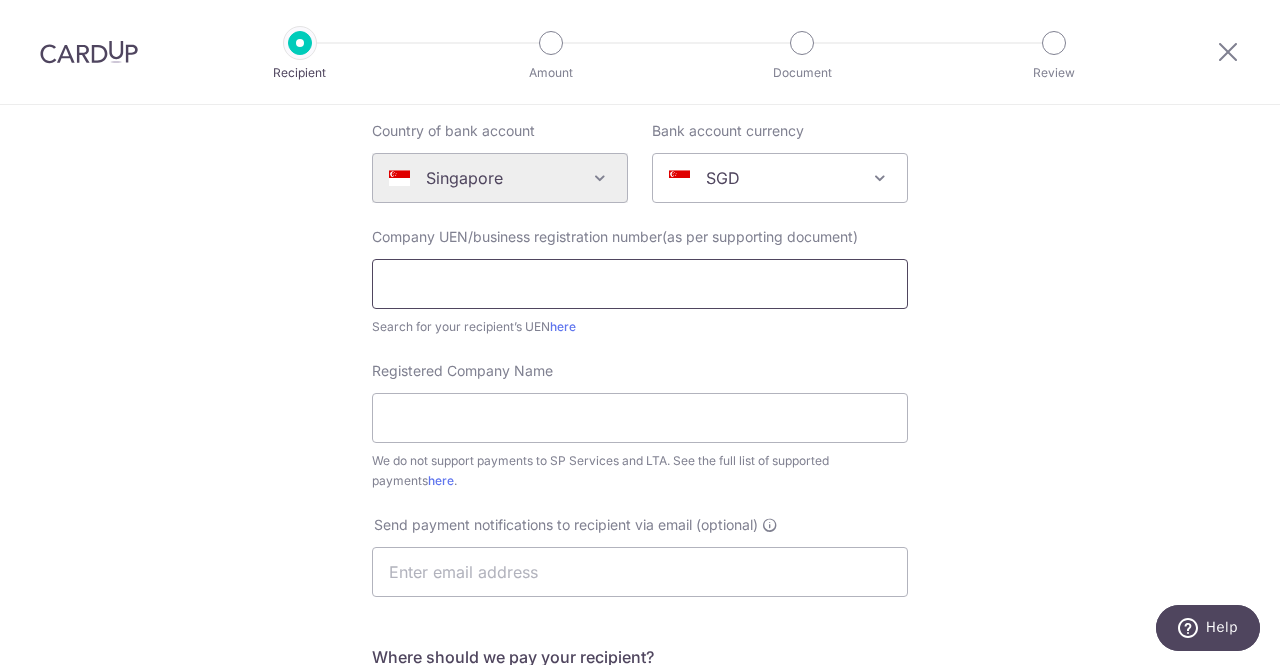 click at bounding box center [640, 284] 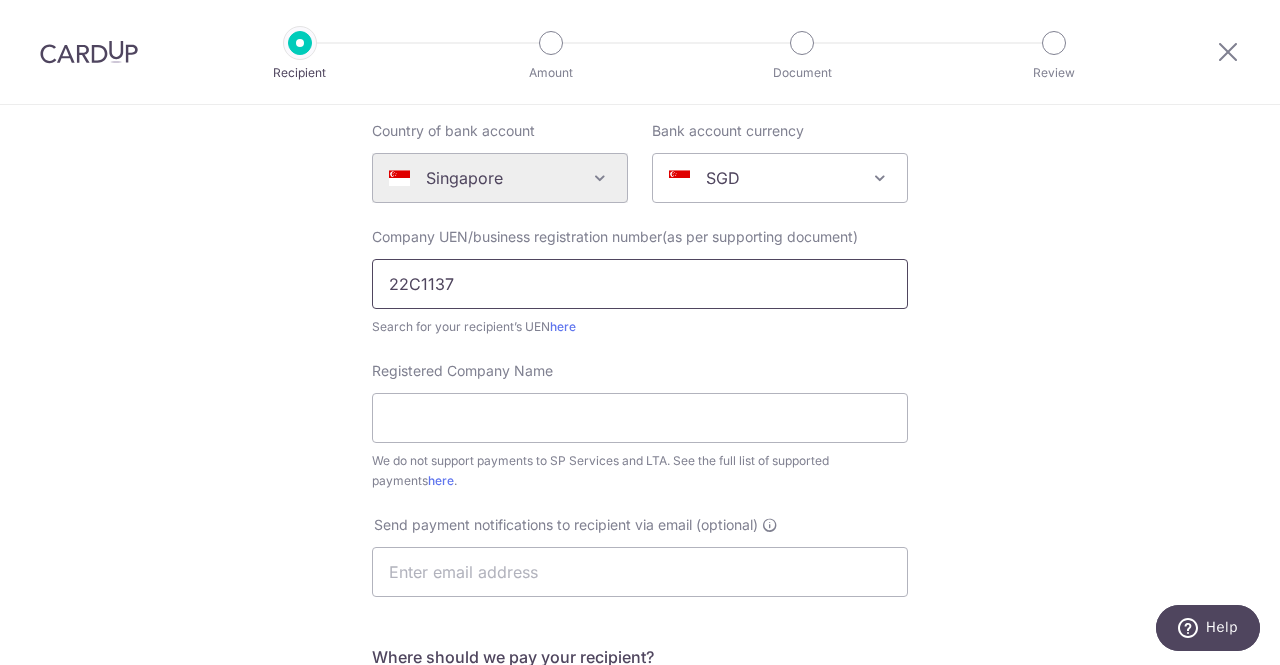 type on "22C1137" 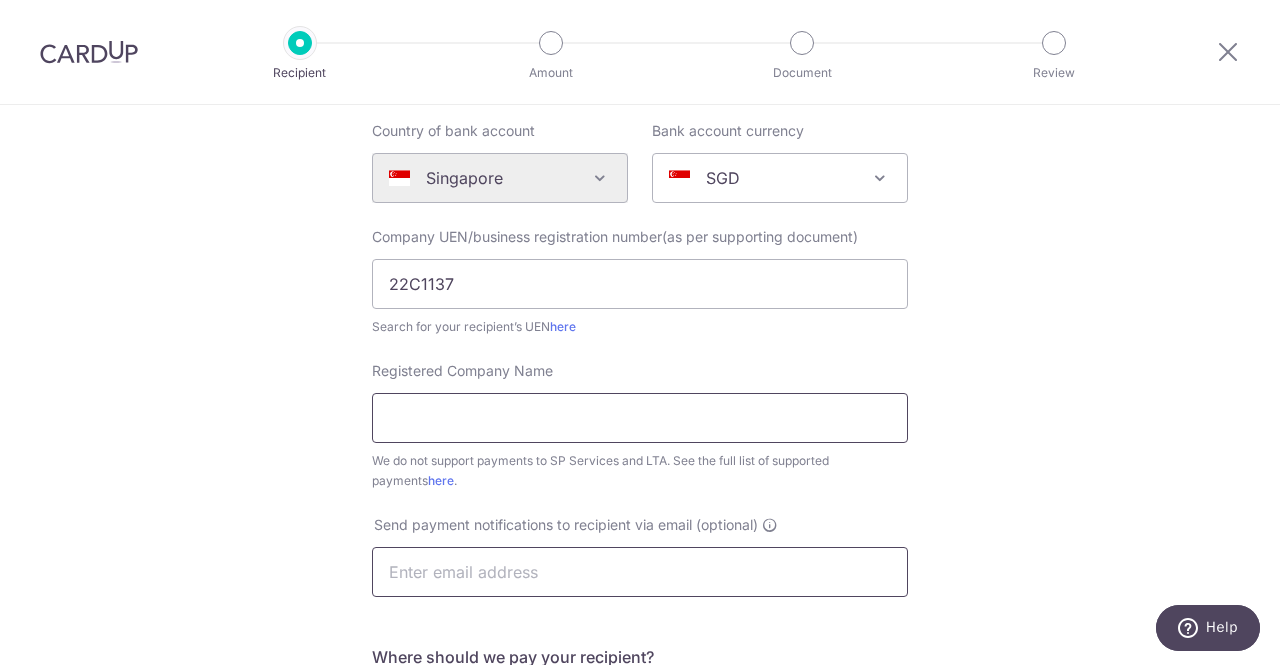 drag, startPoint x: 482, startPoint y: 424, endPoint x: 737, endPoint y: 547, distance: 283.1148 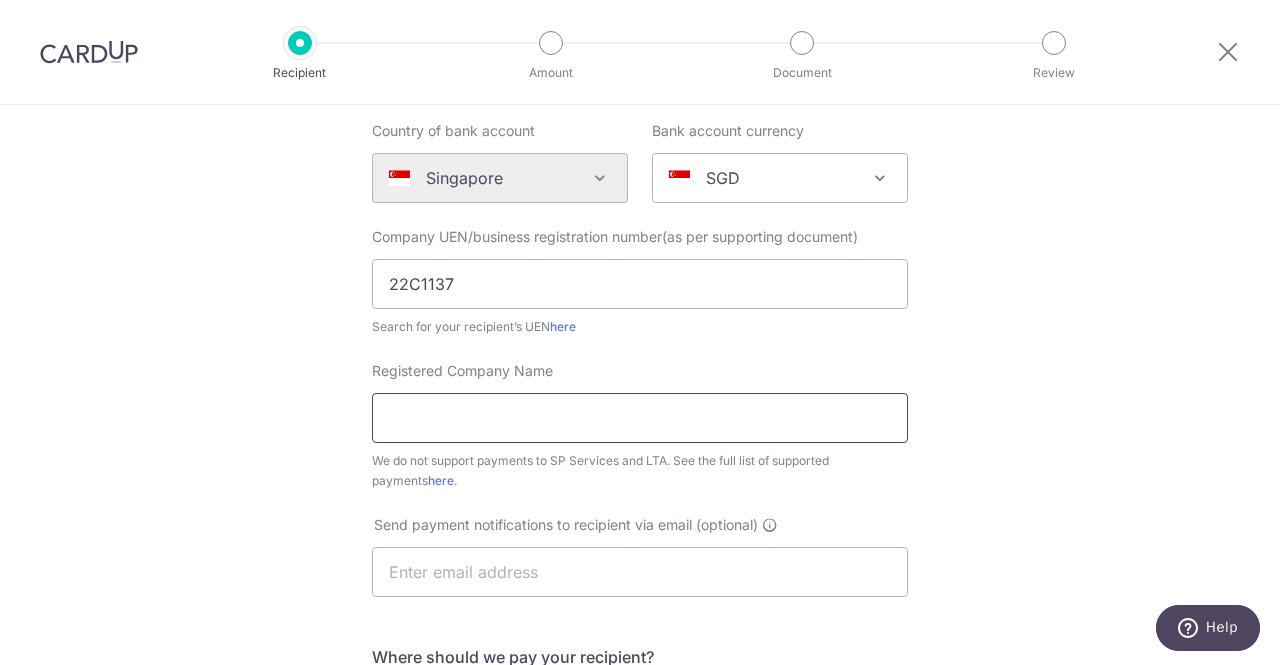 click on "Registered Company Name" at bounding box center [640, 418] 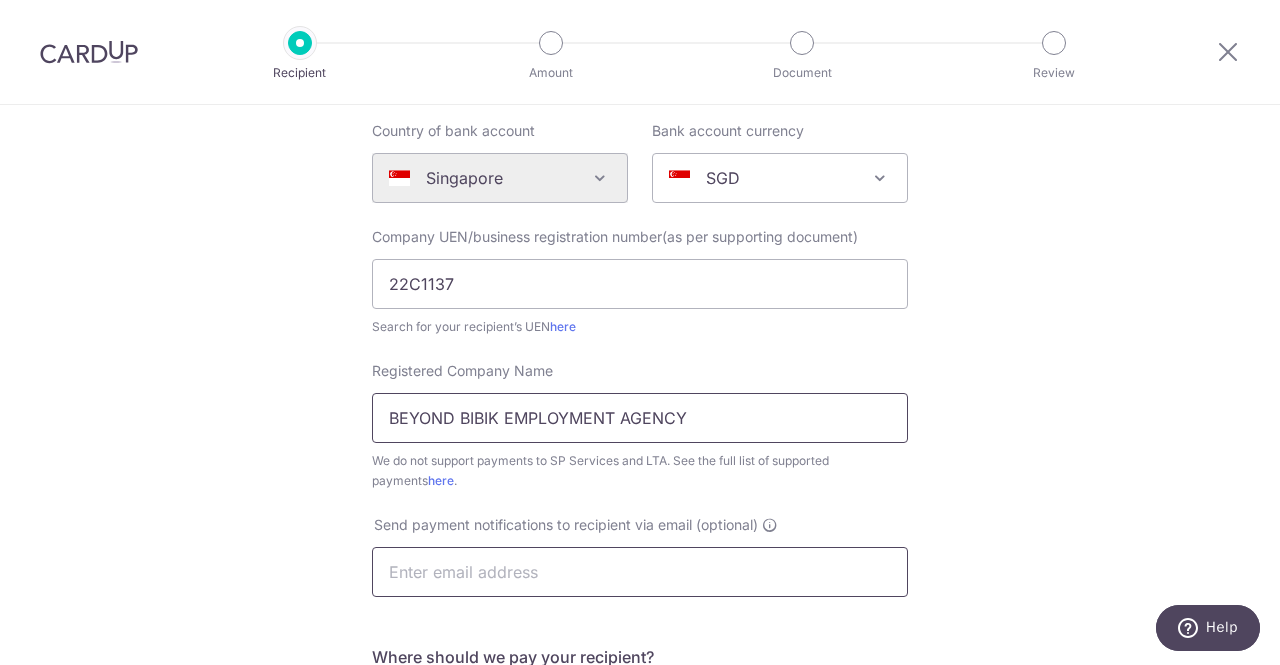 type on "BEYOND BIBIK EMPLOYMENT AGENCY" 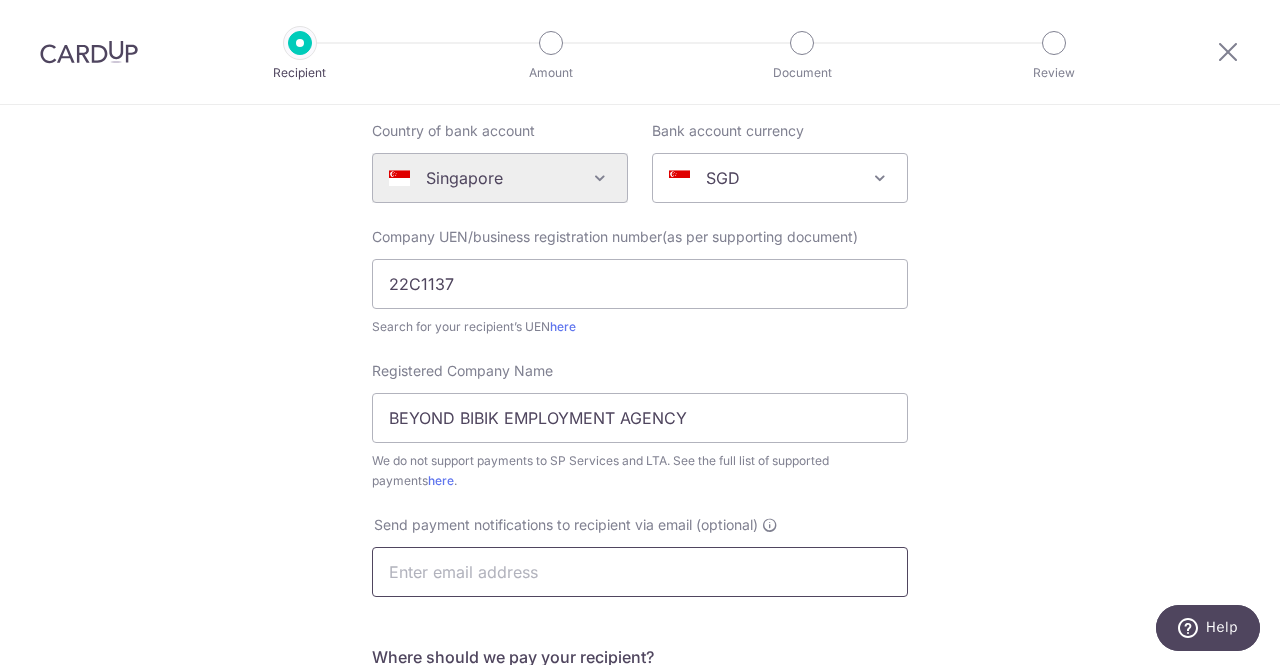 click at bounding box center (640, 572) 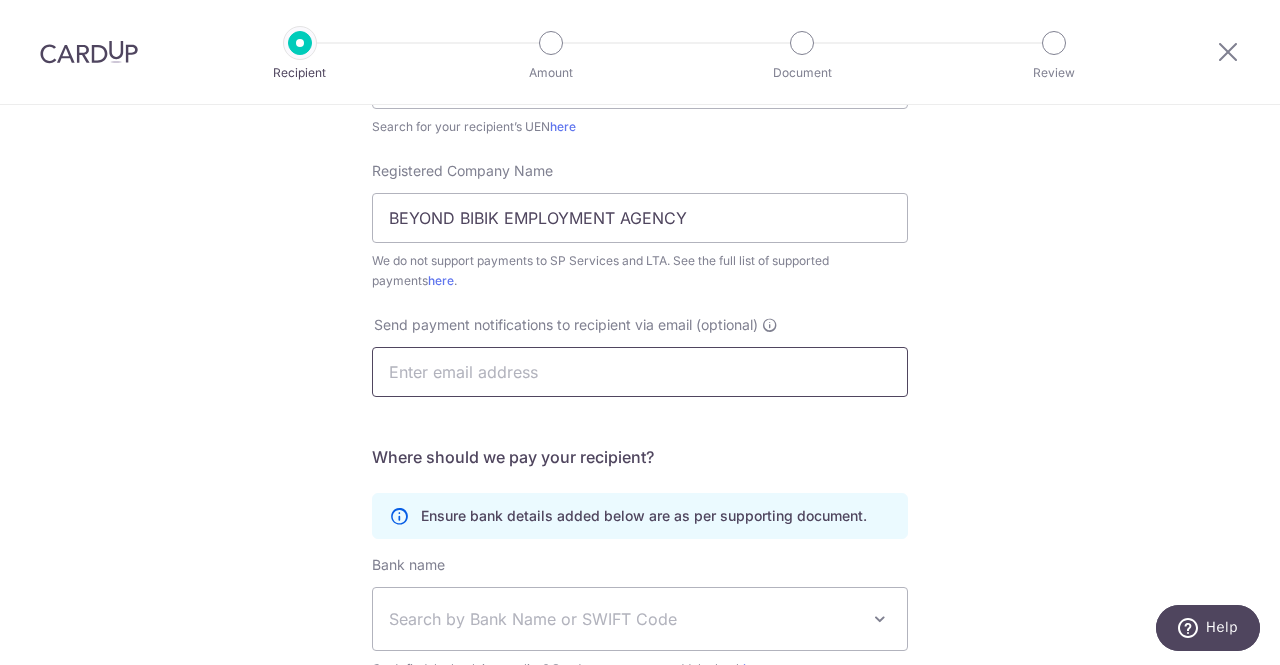type on "simmibaby@gmail.com" 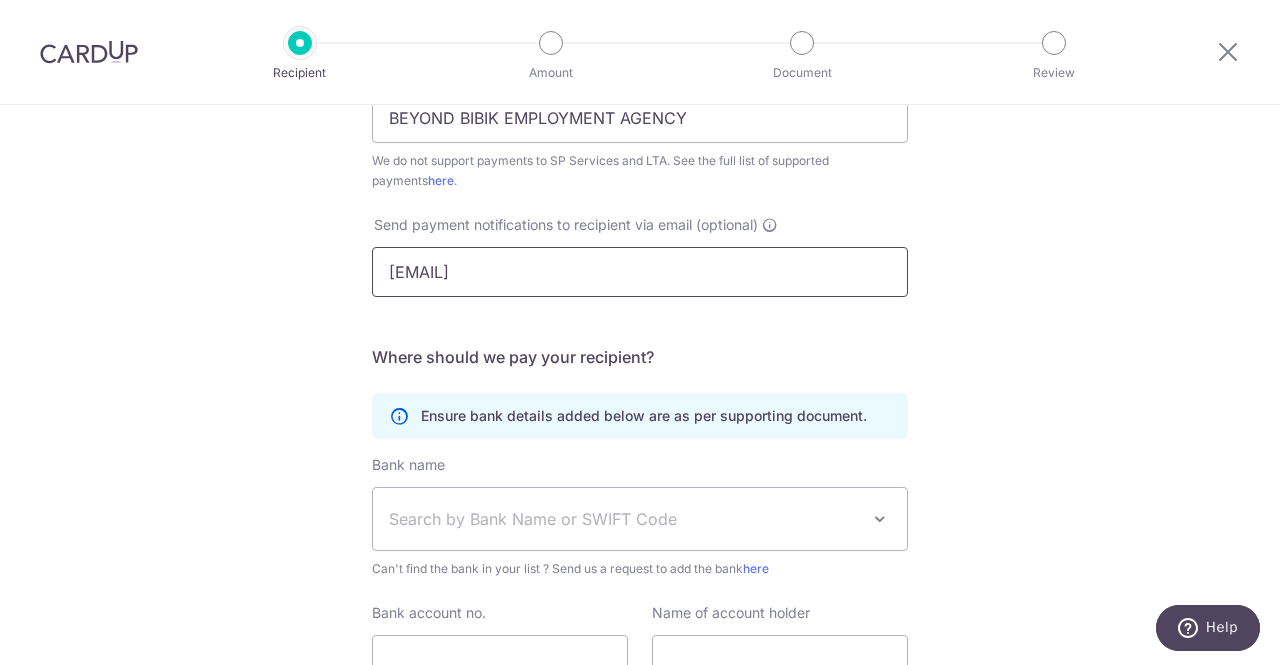 scroll, scrollTop: 600, scrollLeft: 0, axis: vertical 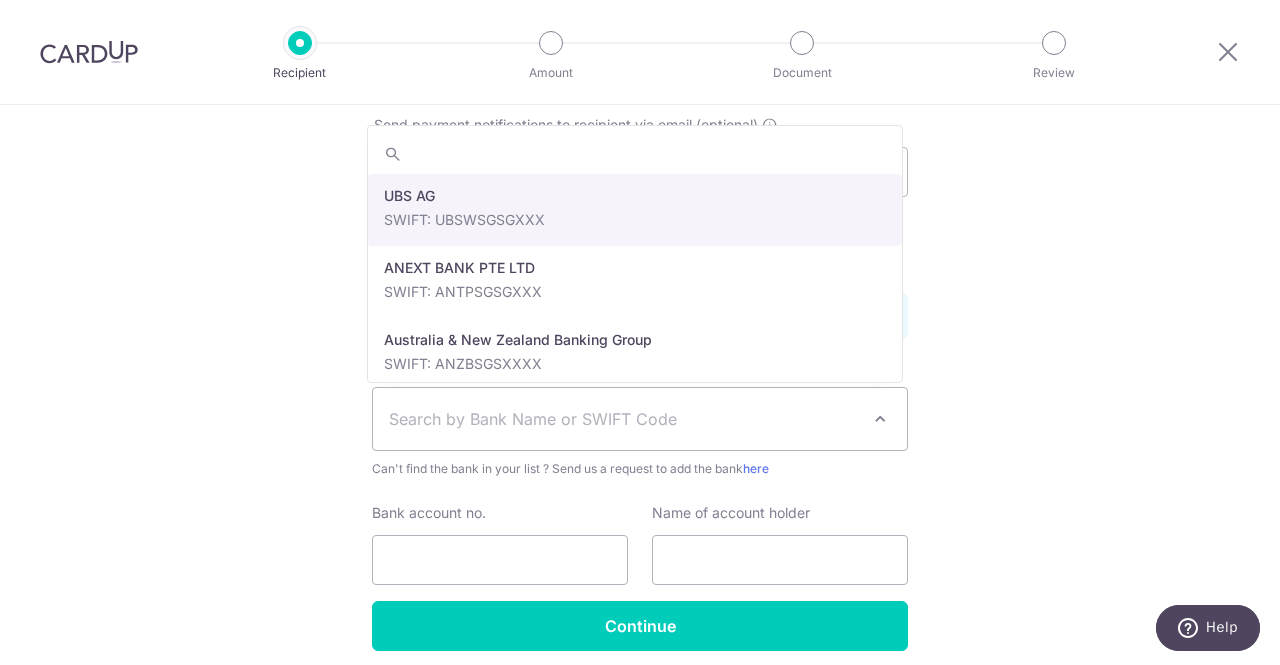 click on "Search by Bank Name or SWIFT Code" at bounding box center [624, 419] 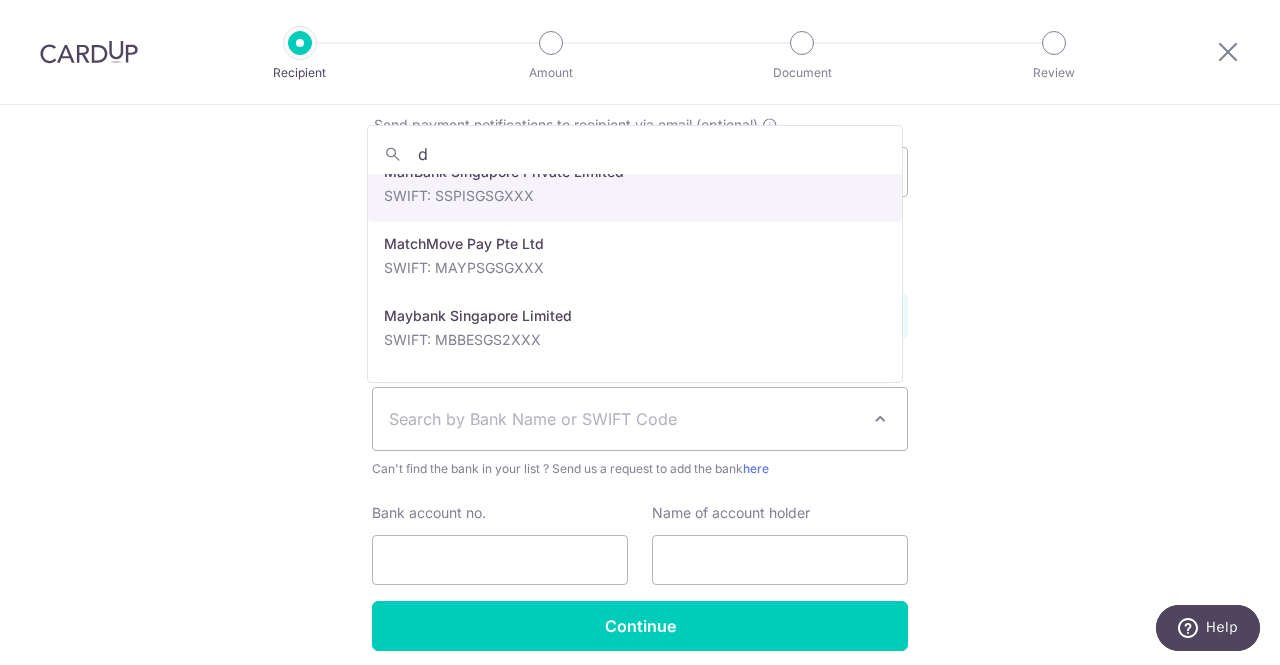 scroll, scrollTop: 0, scrollLeft: 0, axis: both 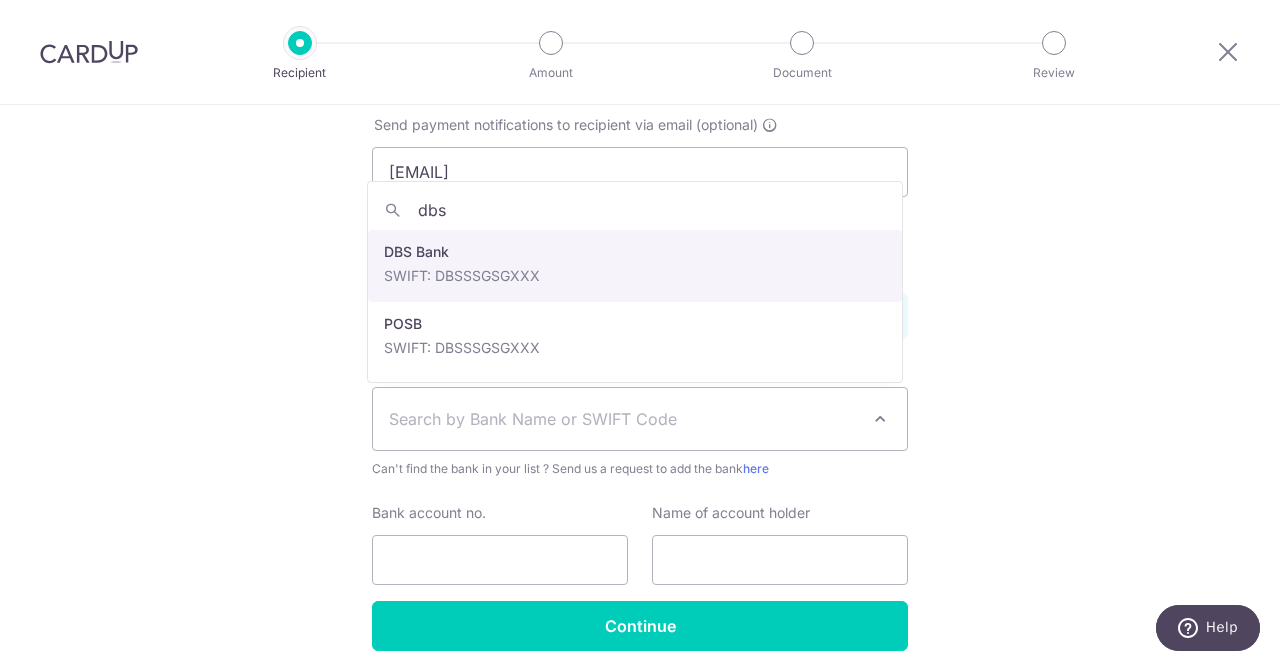 type on "dbs" 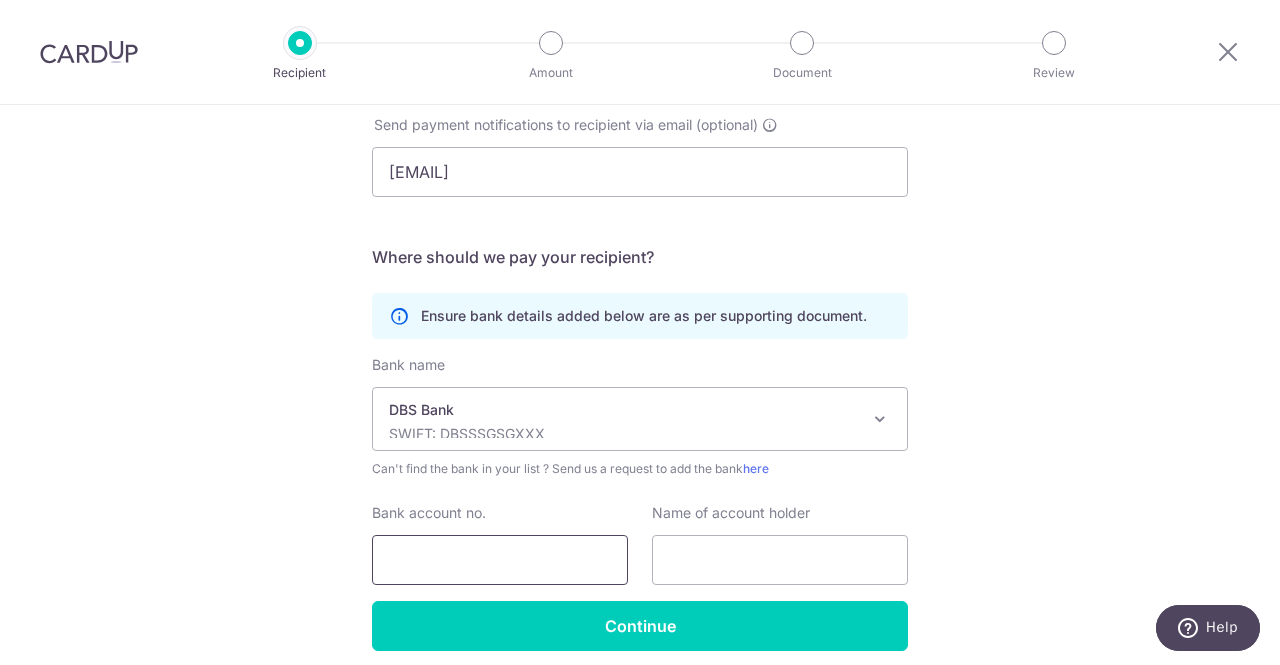 click on "Bank account no." at bounding box center [500, 560] 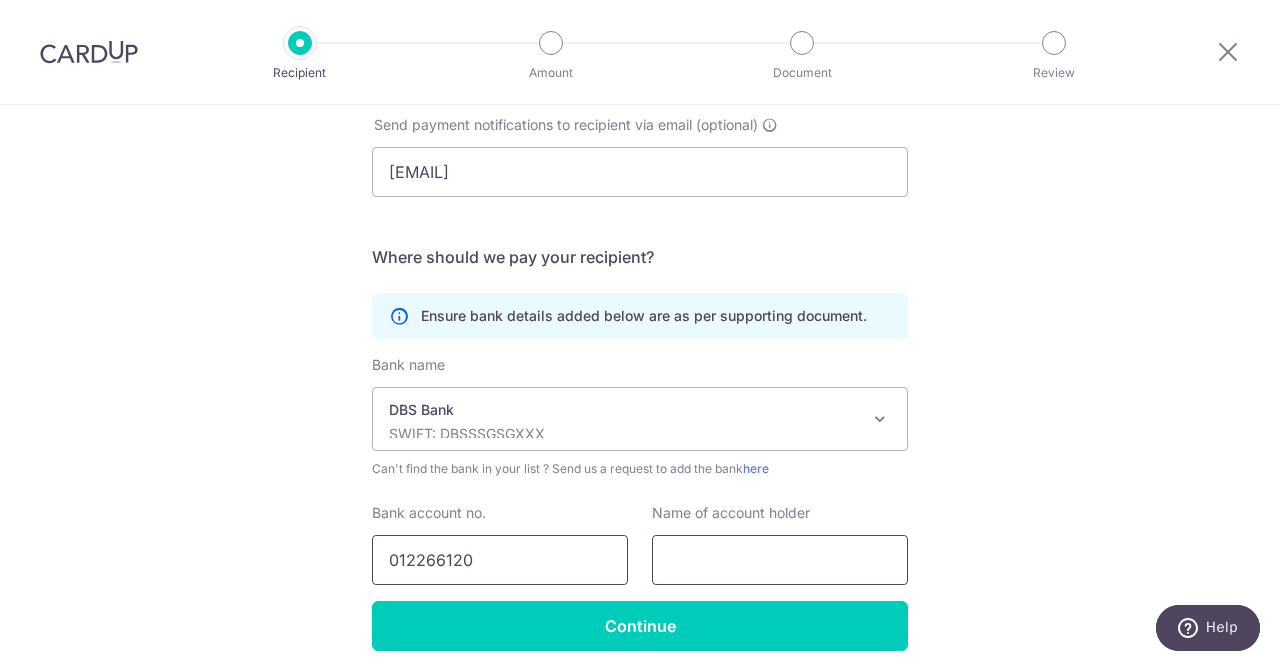 type on "012266120" 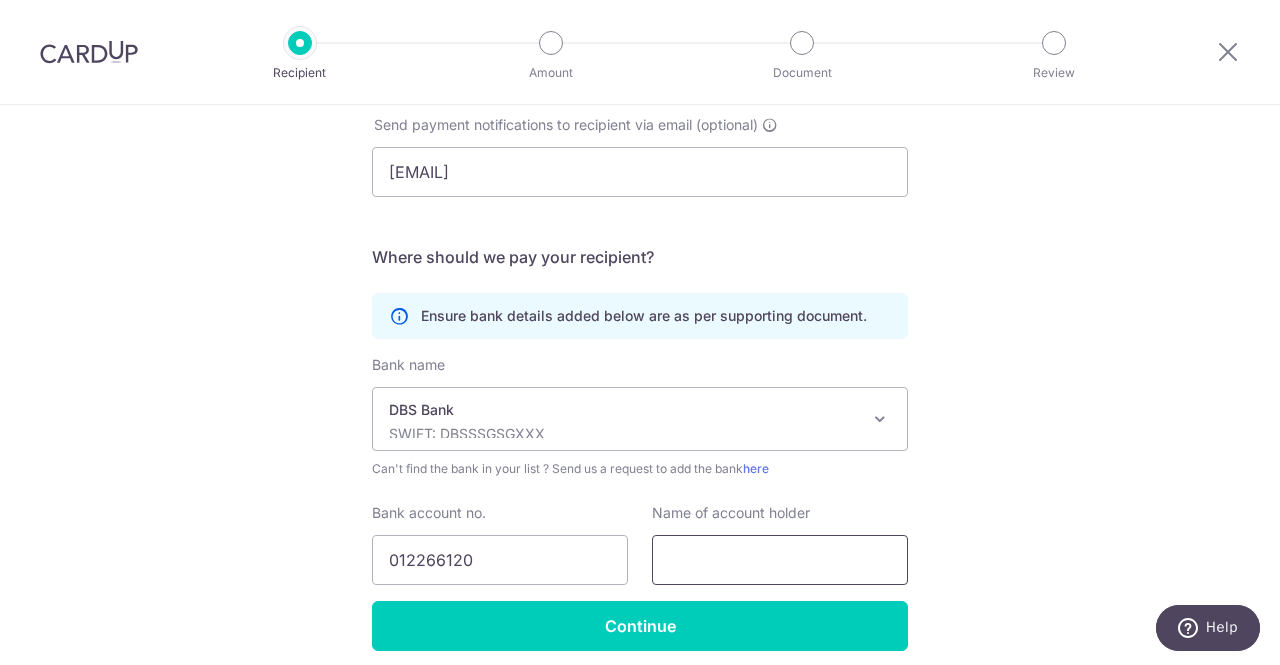 click at bounding box center (780, 560) 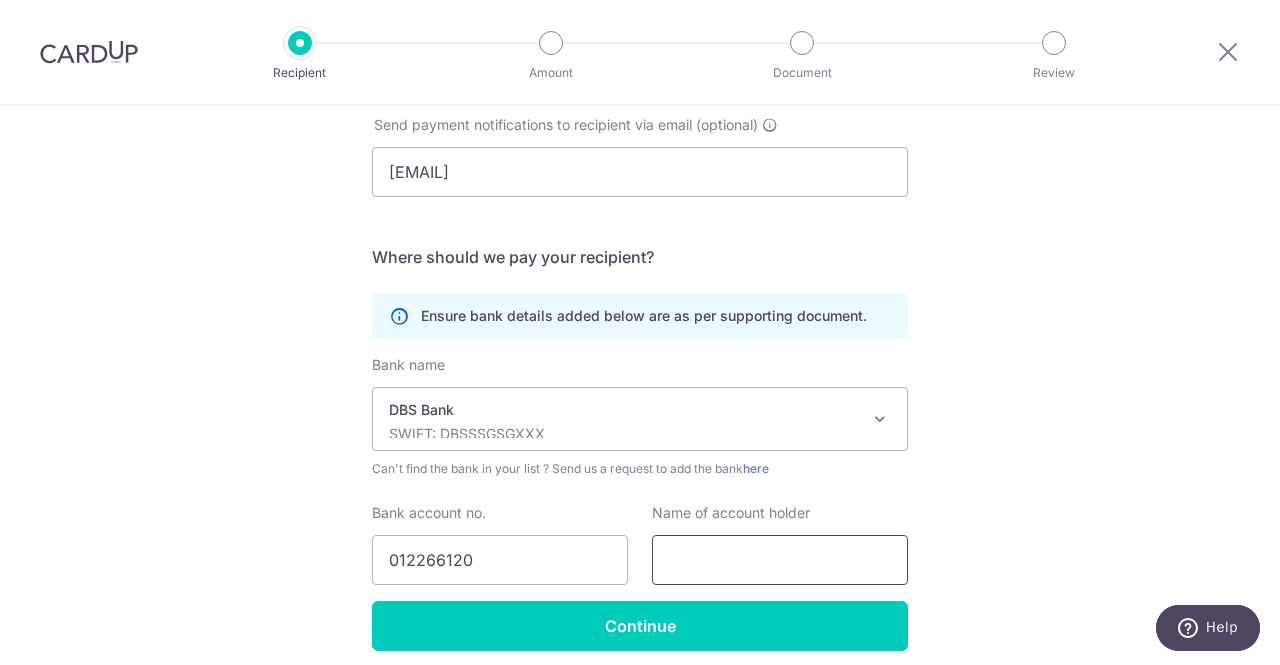 type on "Simran Kaur" 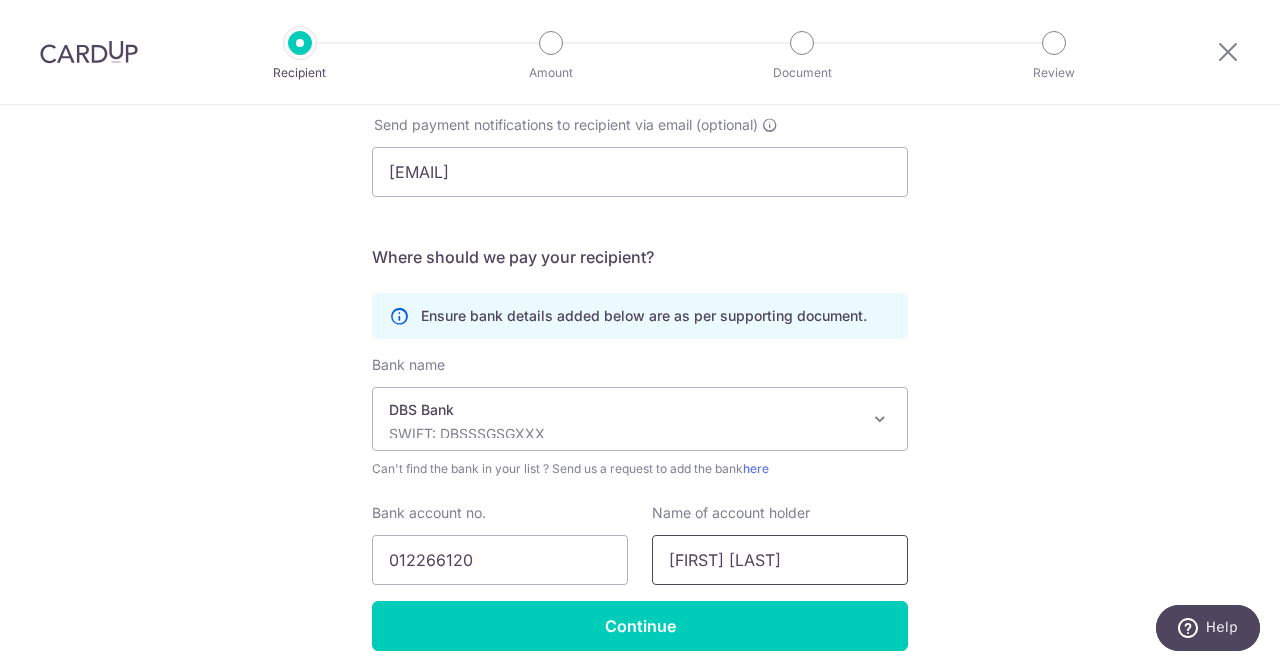 scroll, scrollTop: 678, scrollLeft: 0, axis: vertical 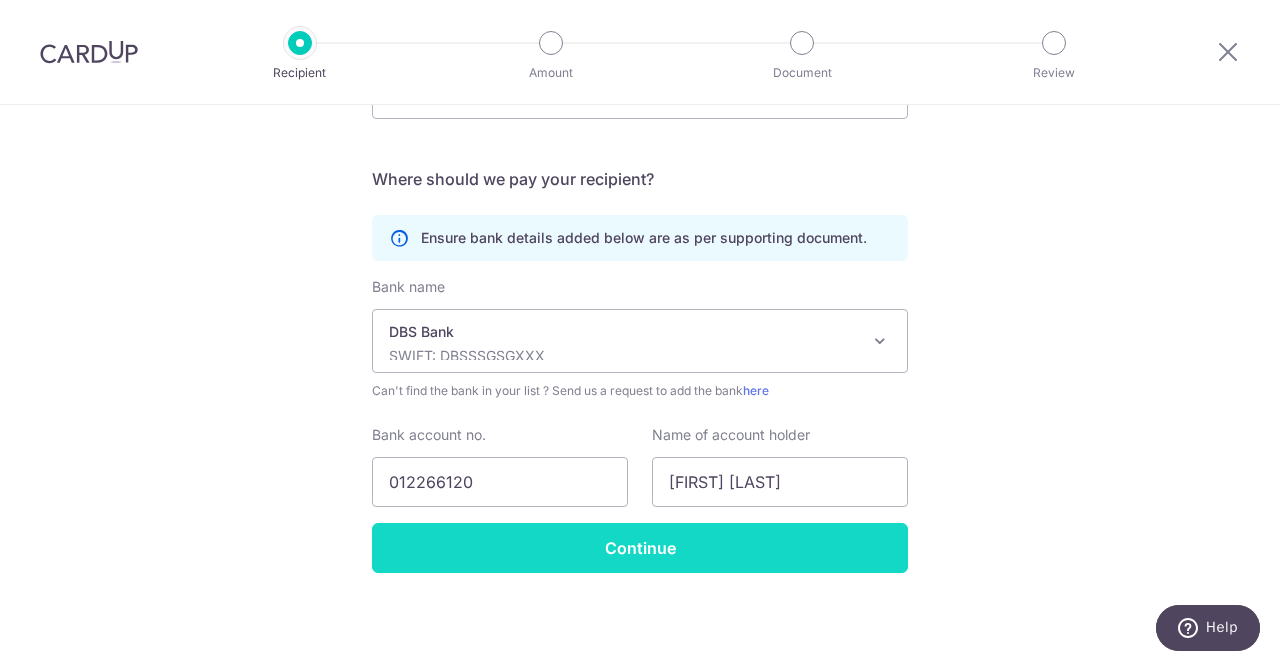 click on "Continue" at bounding box center (640, 548) 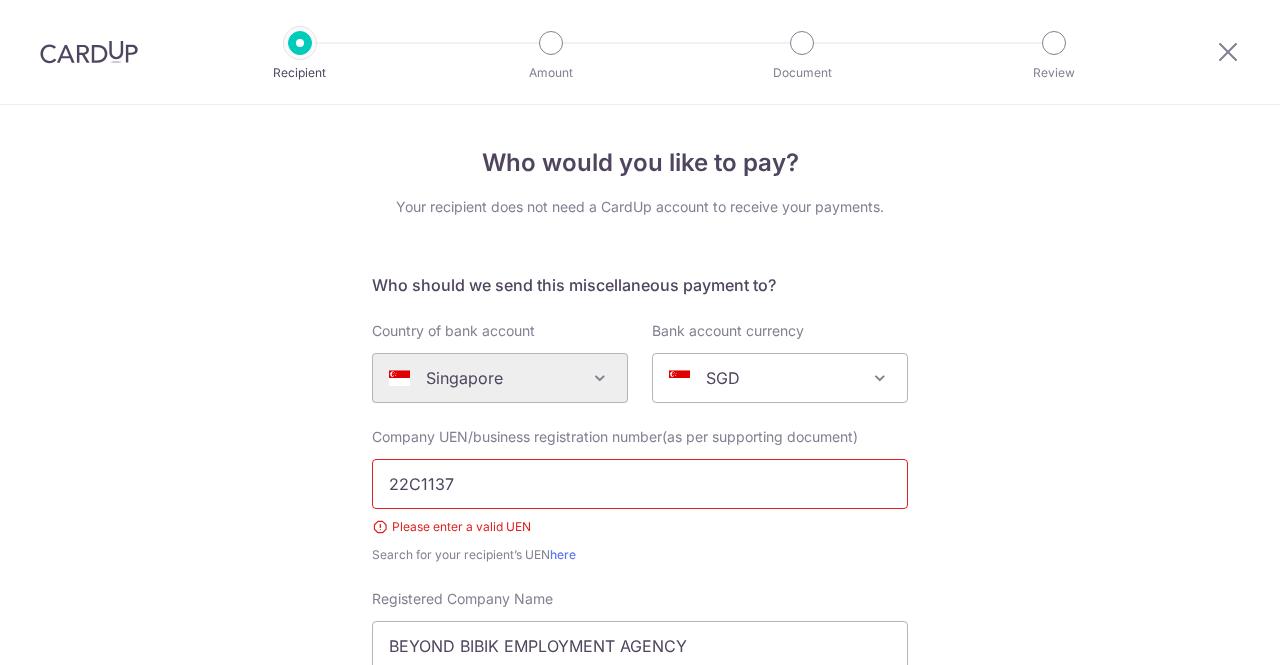 scroll, scrollTop: 0, scrollLeft: 0, axis: both 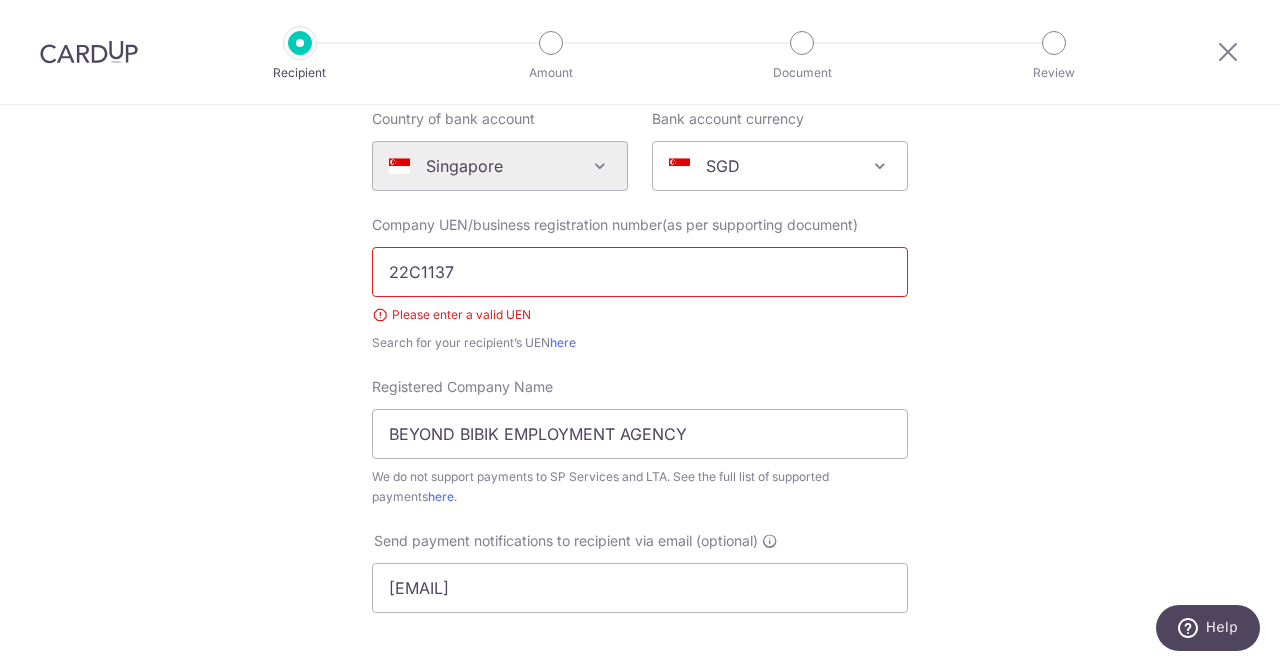 click on "22C1137" at bounding box center [640, 272] 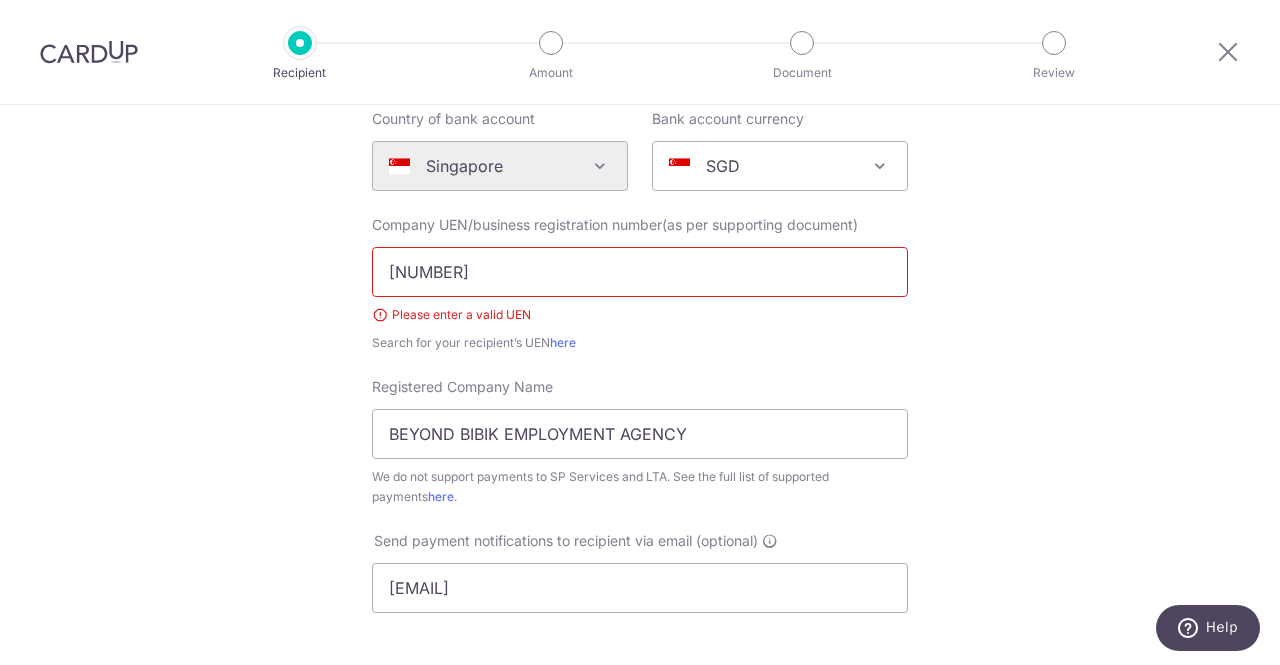 type on "202219591Z" 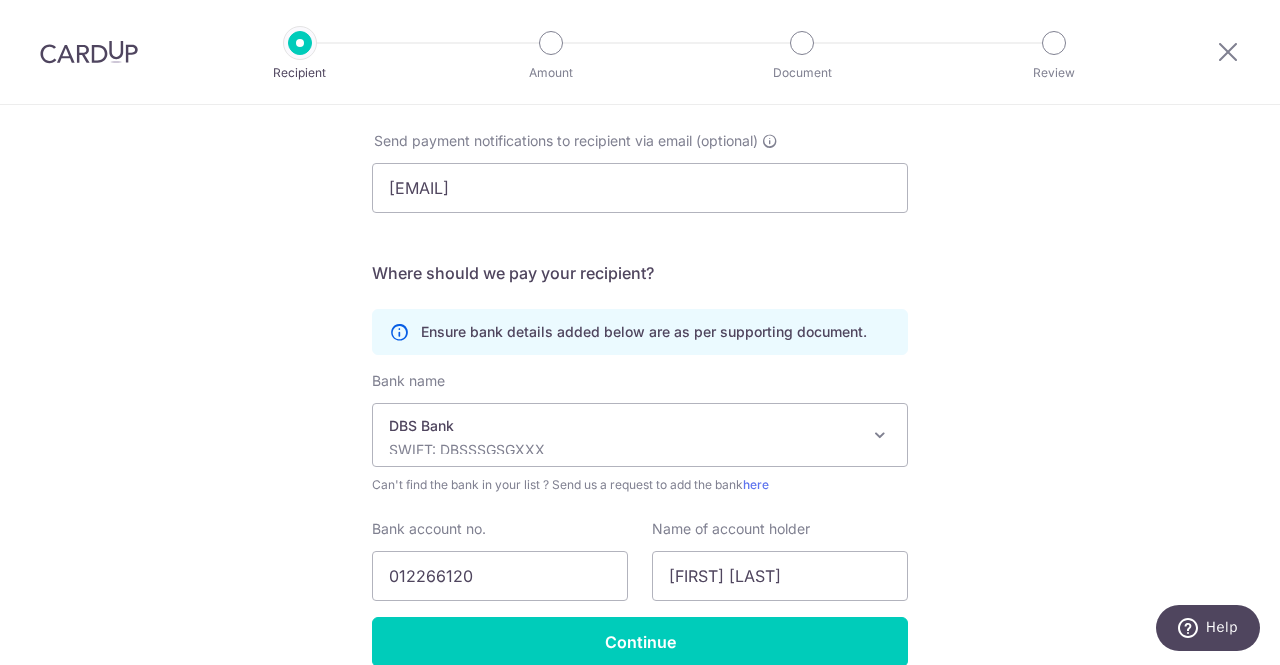 scroll, scrollTop: 706, scrollLeft: 0, axis: vertical 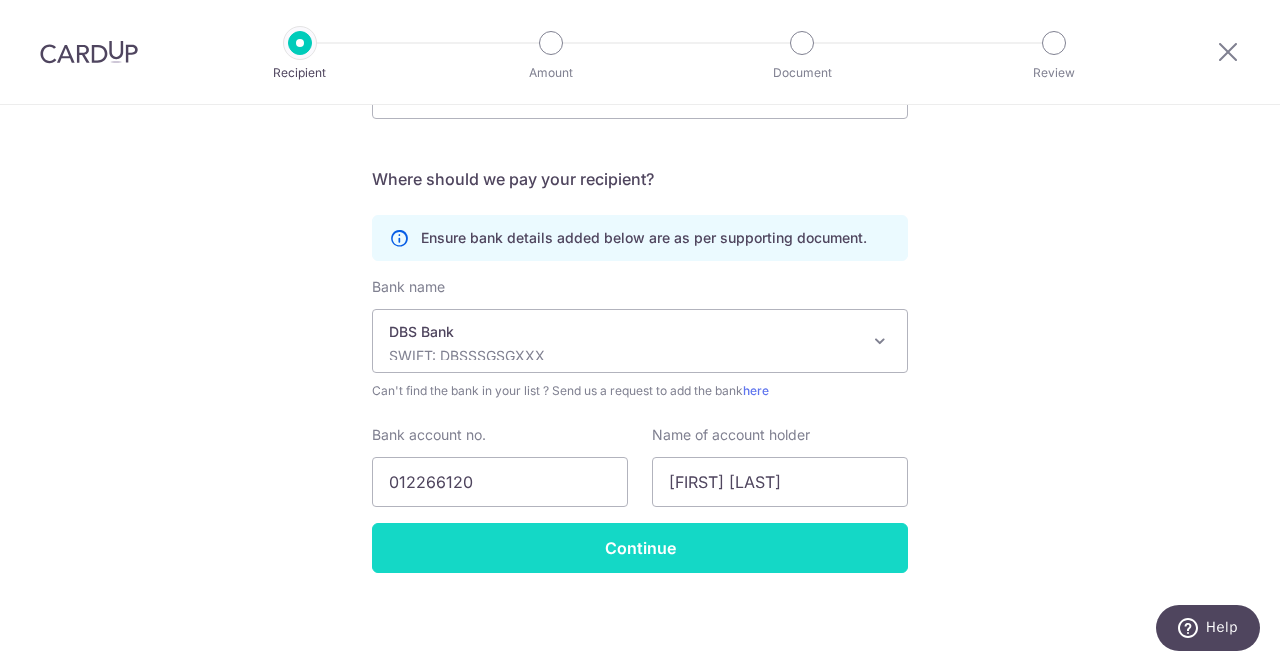 click on "Continue" at bounding box center (640, 548) 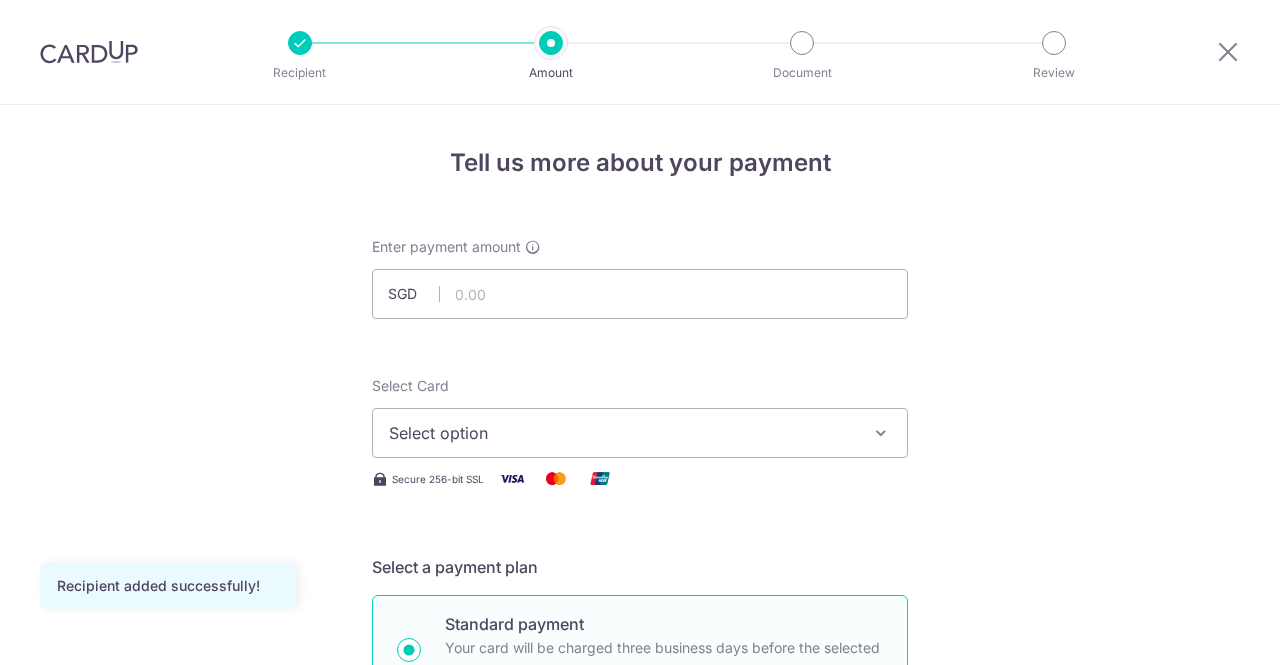 scroll, scrollTop: 0, scrollLeft: 0, axis: both 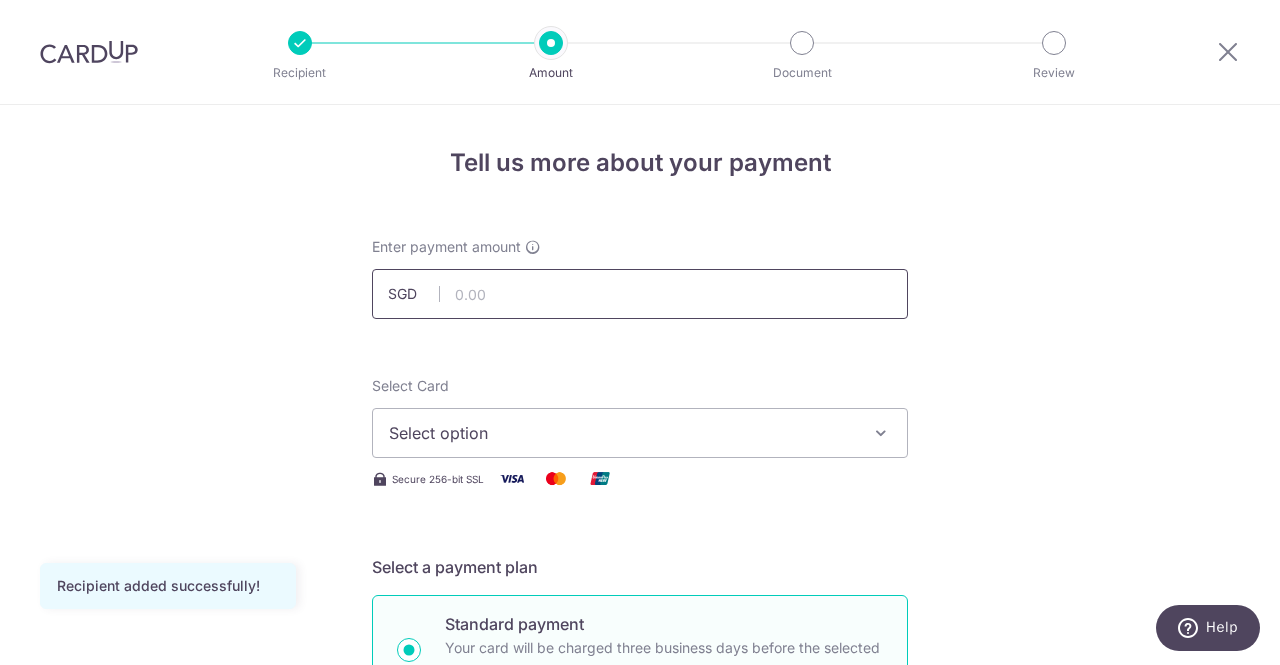 click at bounding box center (640, 294) 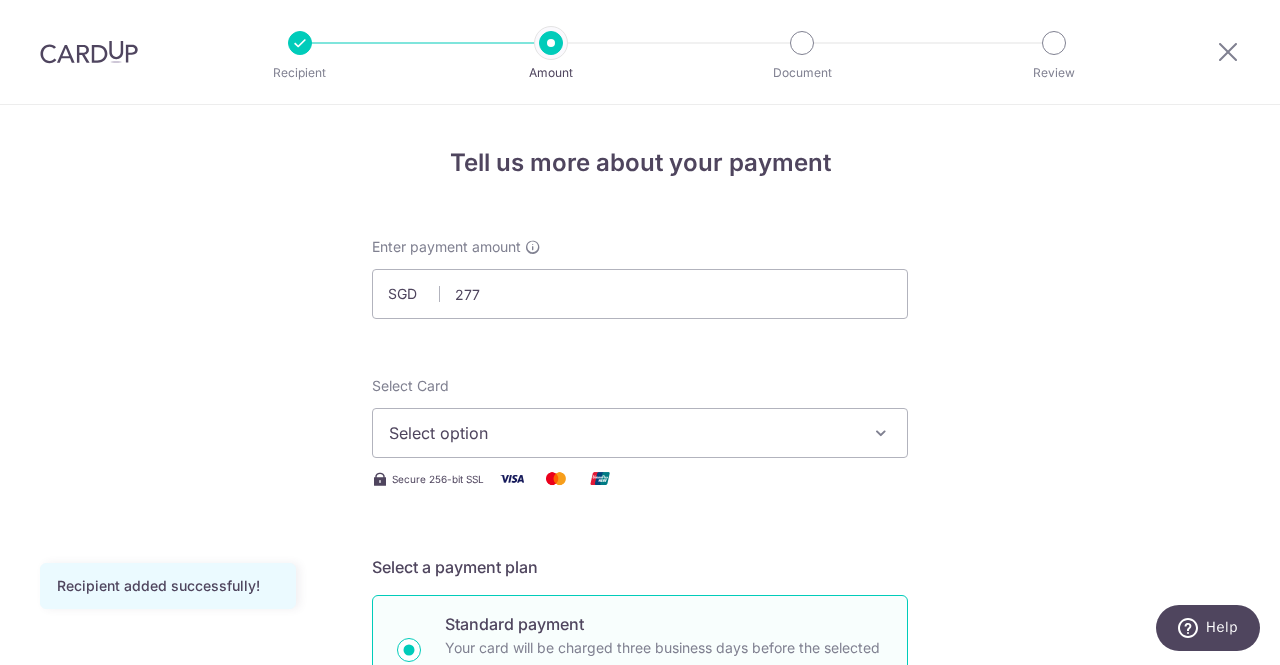 type on "277.00" 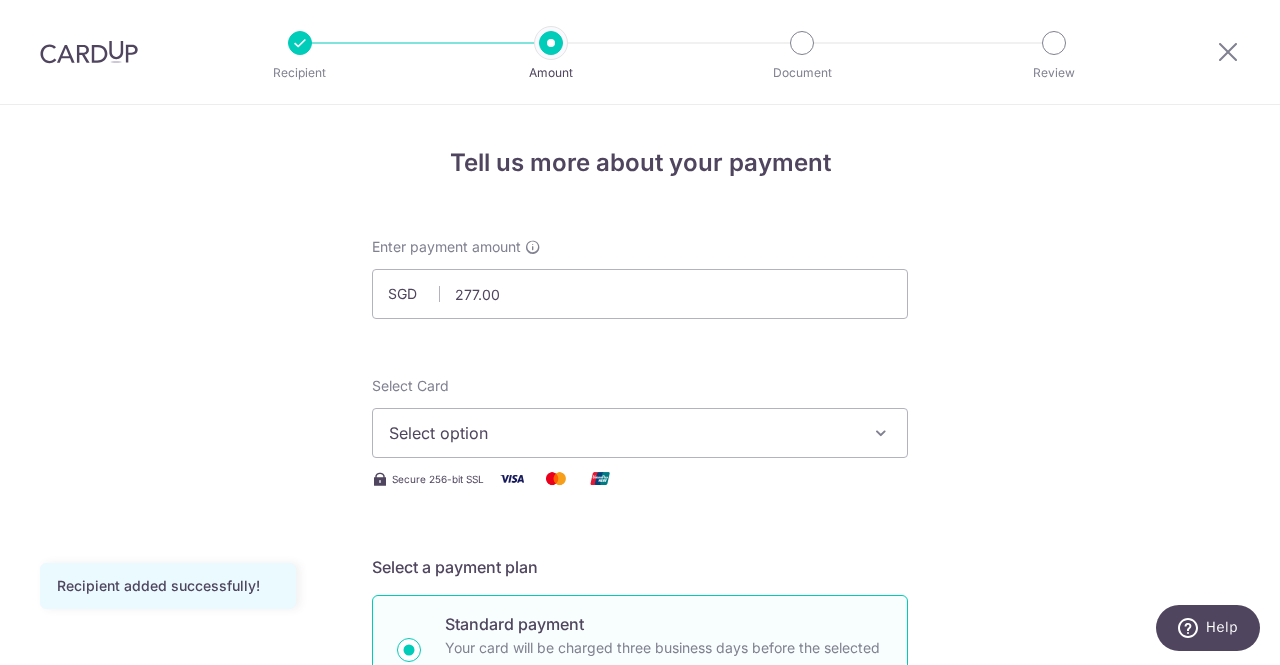click on "Select option" at bounding box center [622, 433] 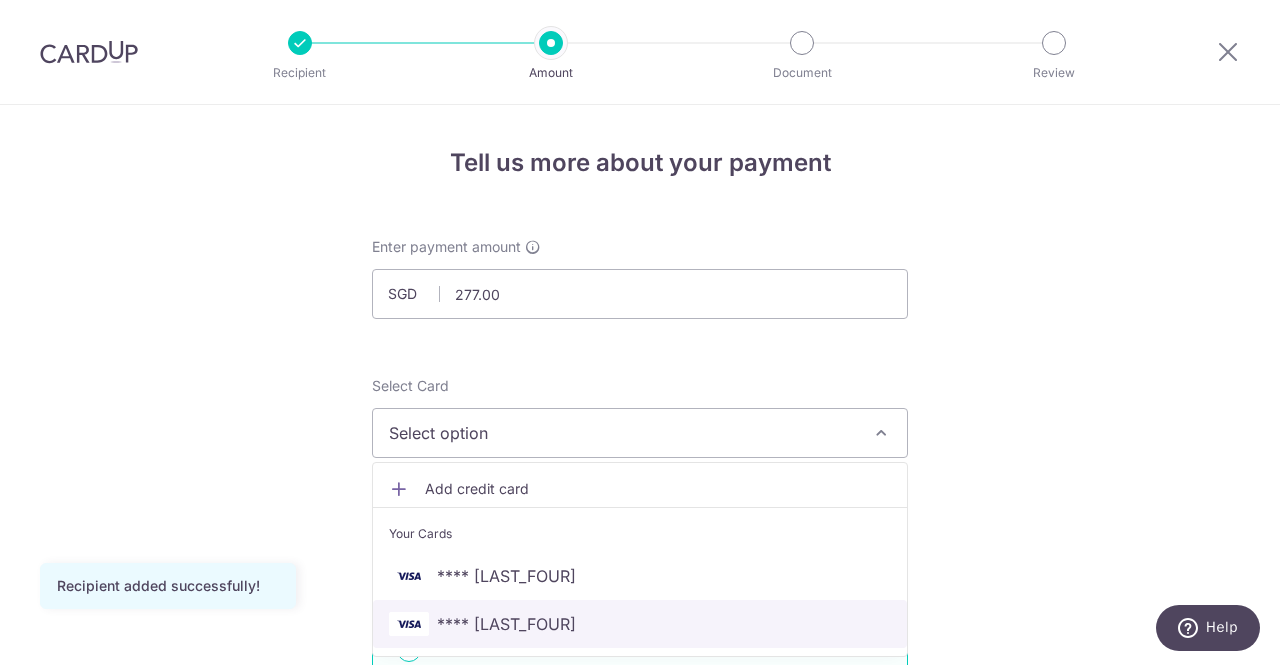 click on "**** [LAST_4_DIGITS]" at bounding box center (640, 624) 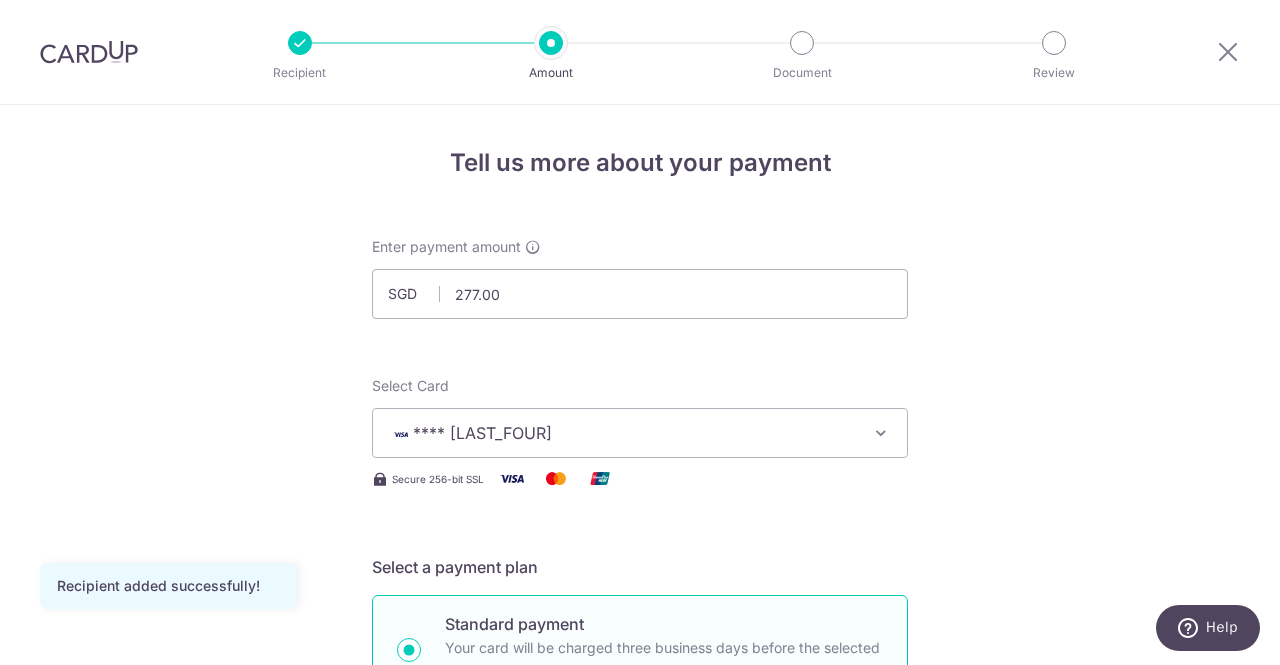 click on "Tell us more about your payment
Enter payment amount
SGD
277.00
277.00
Recipient added successfully!
Select Card
**** 9086
Add credit card
Your Cards
**** 7029
**** 9086
Secure 256-bit SSL
Text
New card details
Card" at bounding box center (640, 1009) 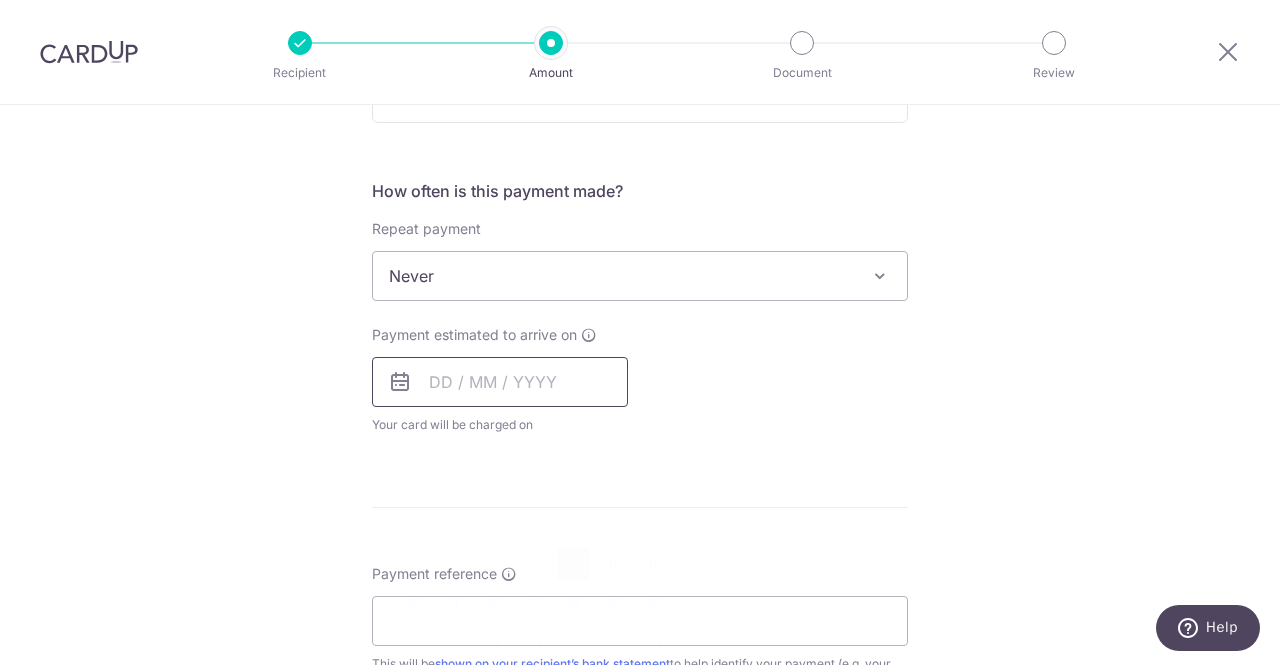 click at bounding box center [500, 382] 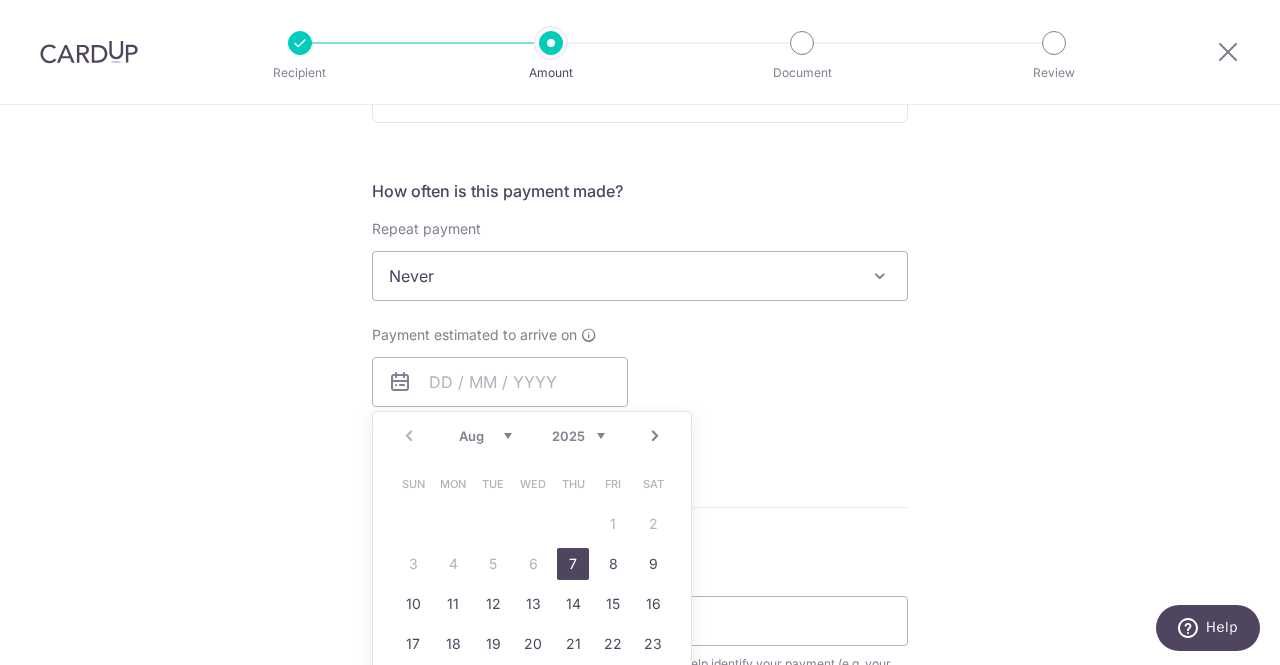 click on "7" at bounding box center [573, 564] 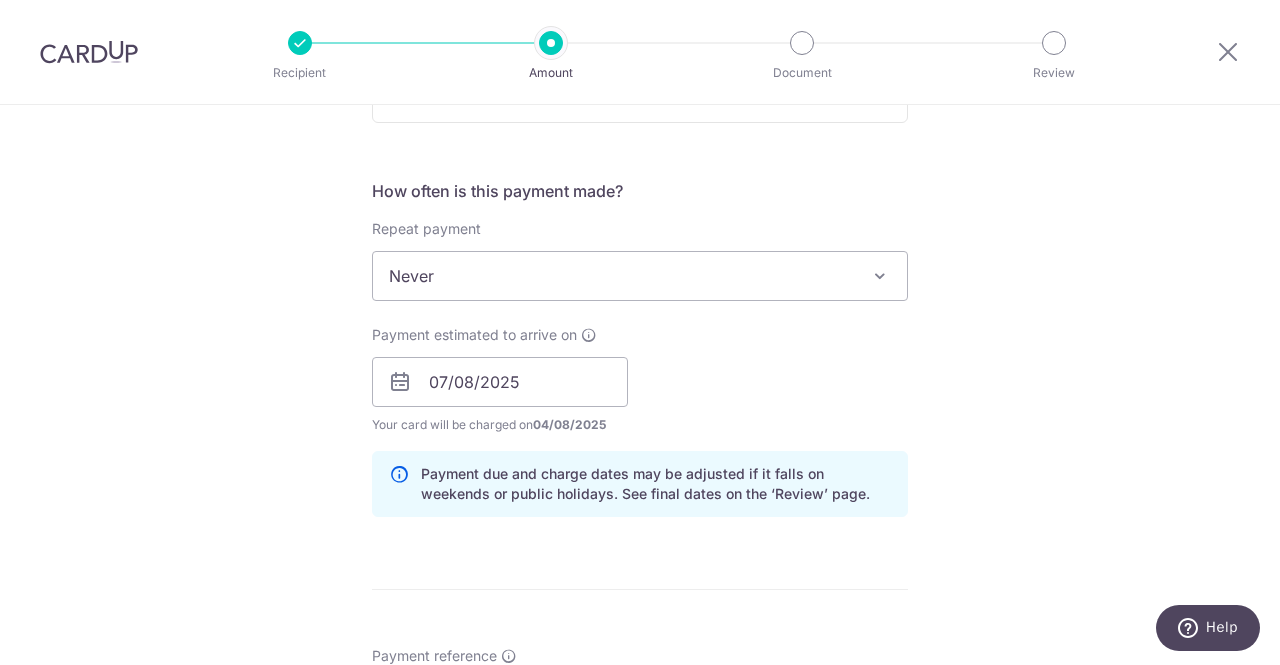 click on "Payment estimated to arrive on
07/08/2025
Prev Next Aug Sep Oct Nov Dec 2025 2026 2027 2028 2029 2030 2031 2032 2033 2034 2035 Sun Mon Tue Wed Thu Fri Sat           1 2 3 4 5 6 7 8 9 10 11 12 13 14 15 16 17 18 19 20 21 22 23 24 25 26 27 28 29 30 31
Your card will be charged on  04/08/2025  for the first payment
* If your payment is funded by  9:00am SGT on Tuesday 05/08/2025
05/08/2025
No. of Payments" at bounding box center [640, 380] 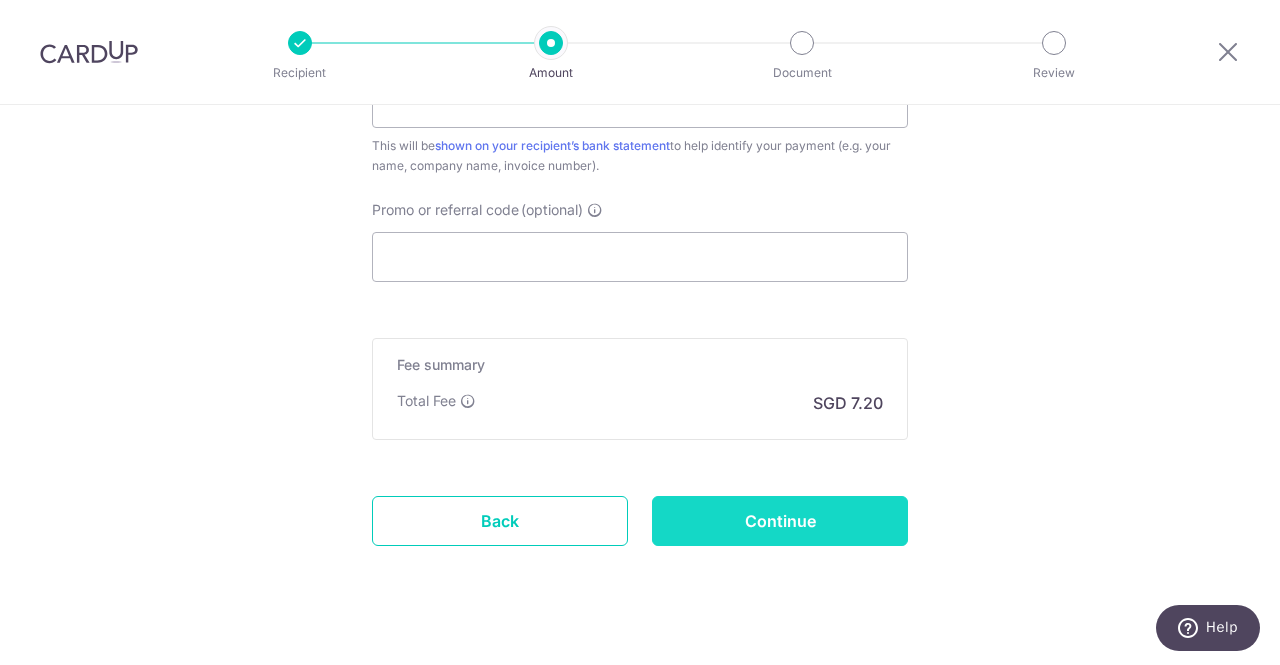 click on "Continue" at bounding box center [780, 521] 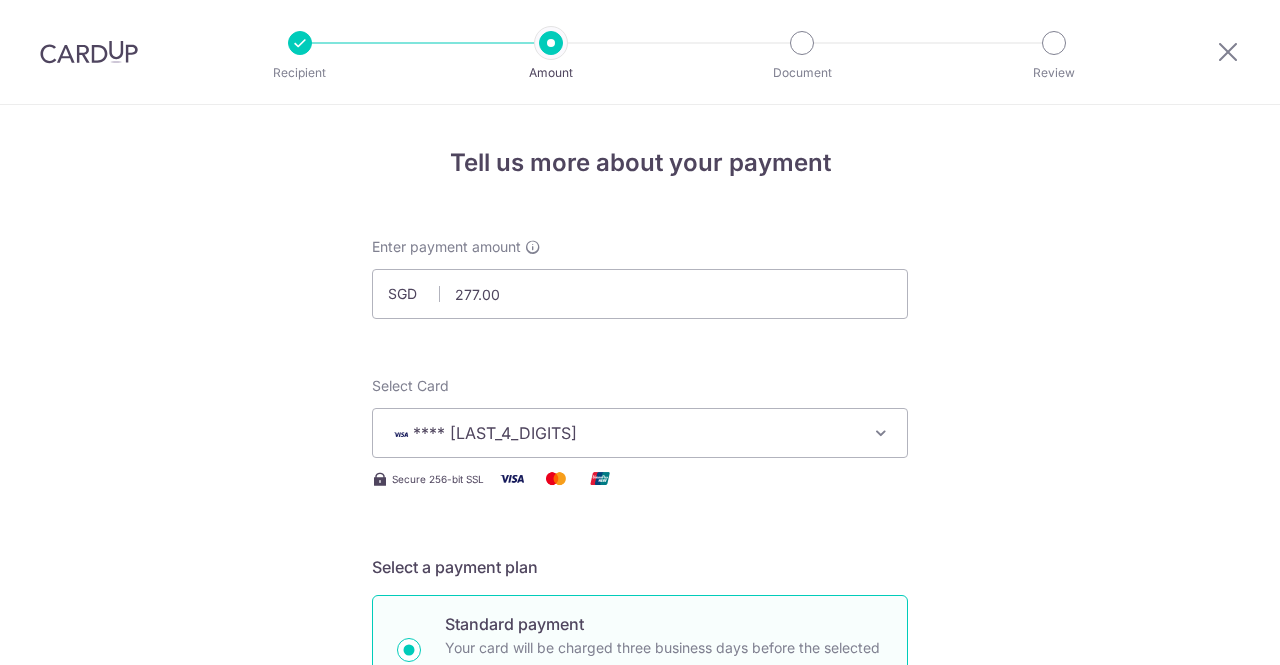 scroll, scrollTop: 0, scrollLeft: 0, axis: both 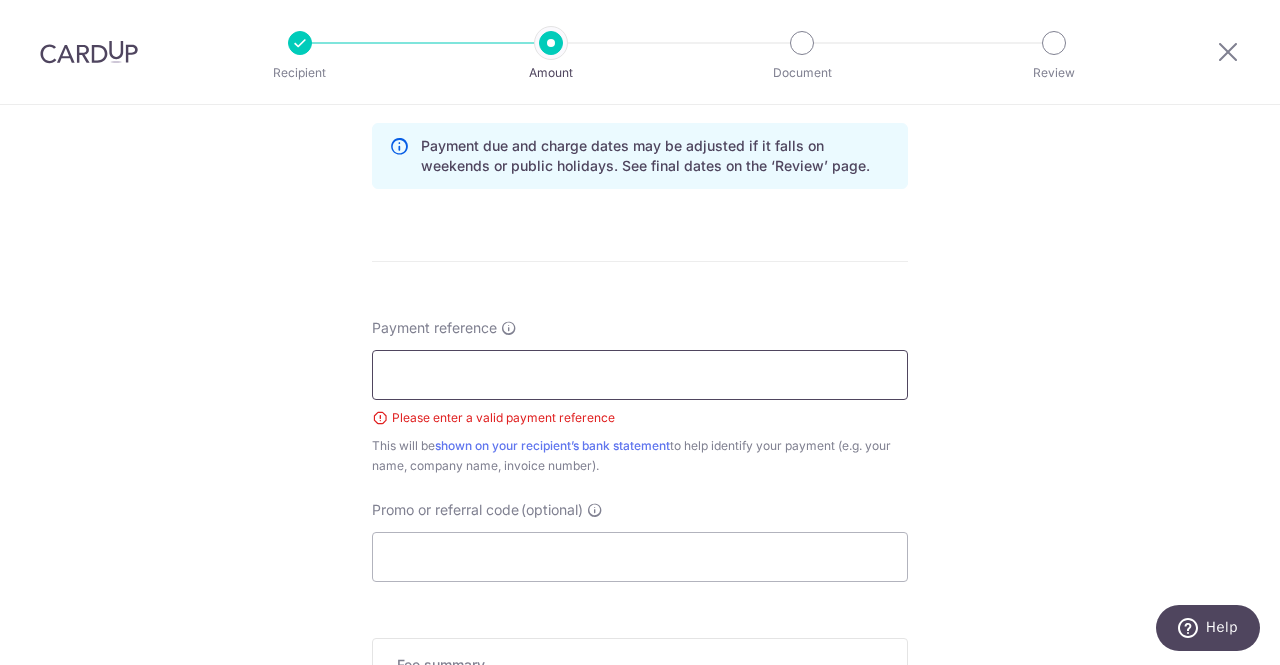 click on "Payment reference" at bounding box center [640, 375] 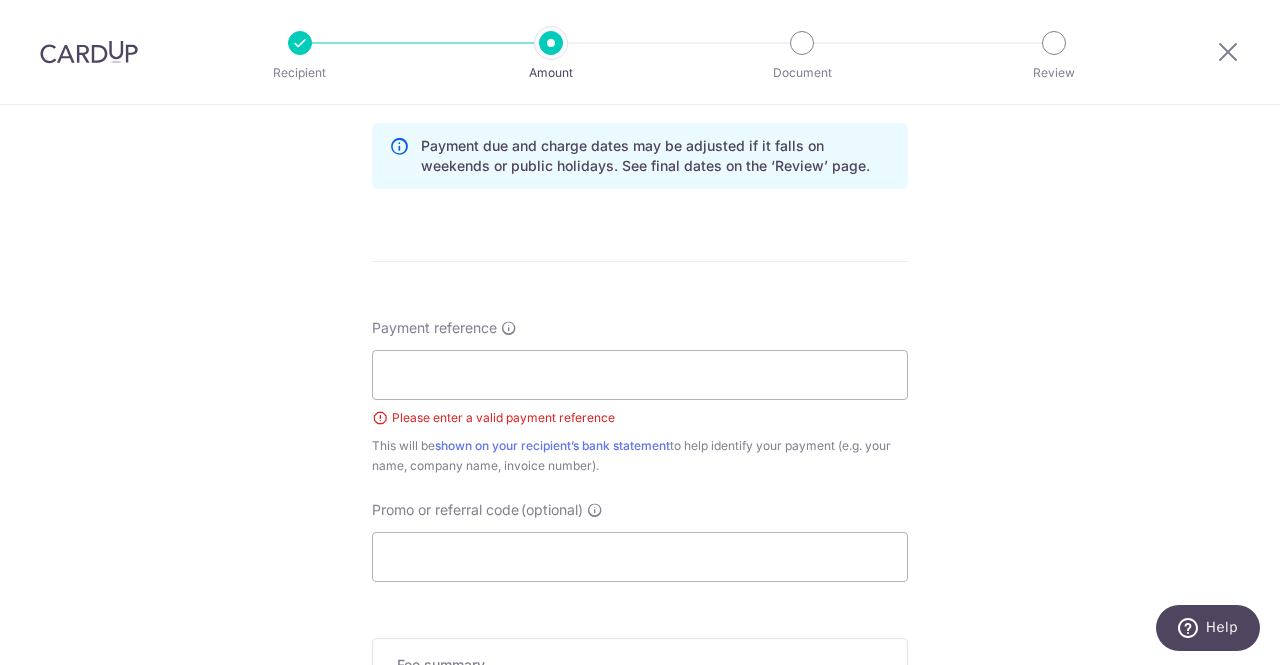 click on "Promo or referral code
(optional)
The discounted fee will be shown on the review step, right before you create your payments.
Add" at bounding box center (640, 541) 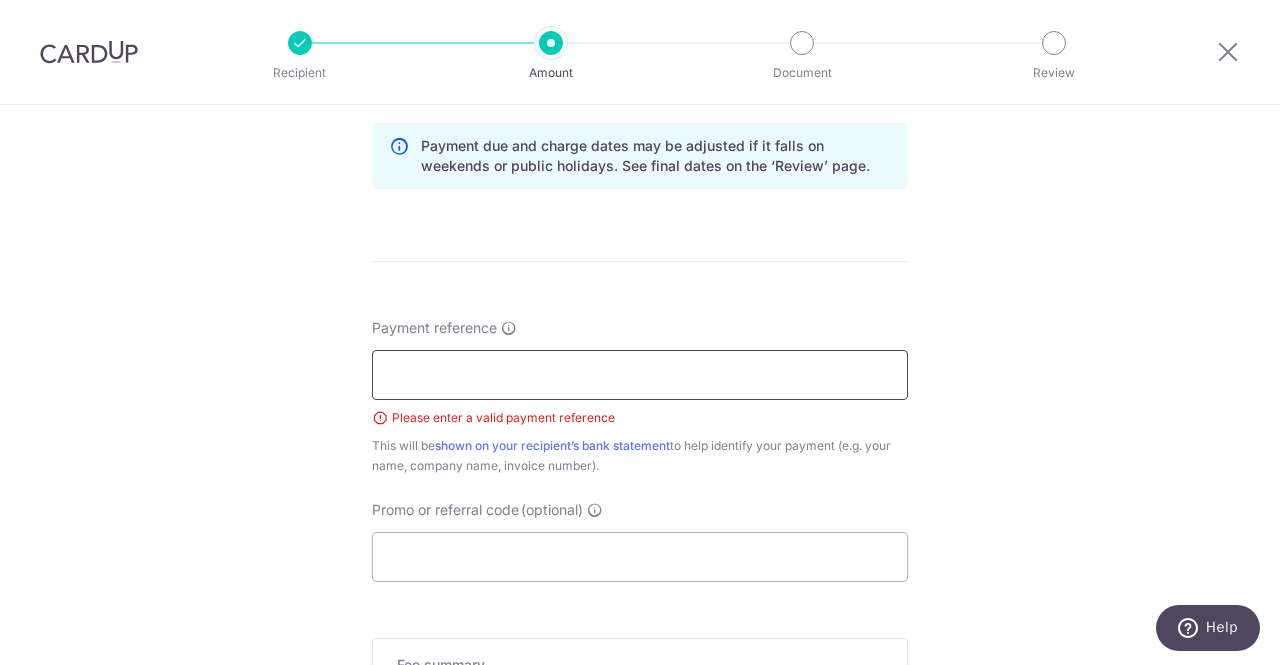 click on "Payment reference" at bounding box center [640, 375] 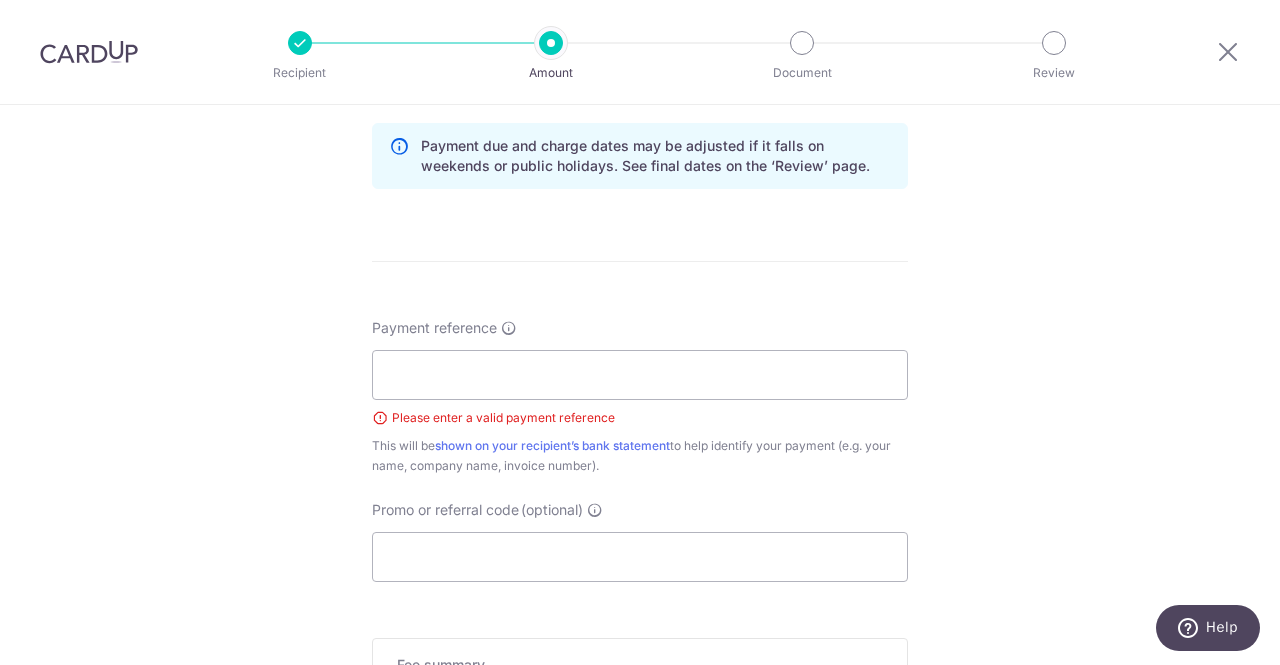 click on "This will be  shown on your recipient’s bank statement  to help identify your payment (e.g. your name, company name, invoice number)." at bounding box center (640, 456) 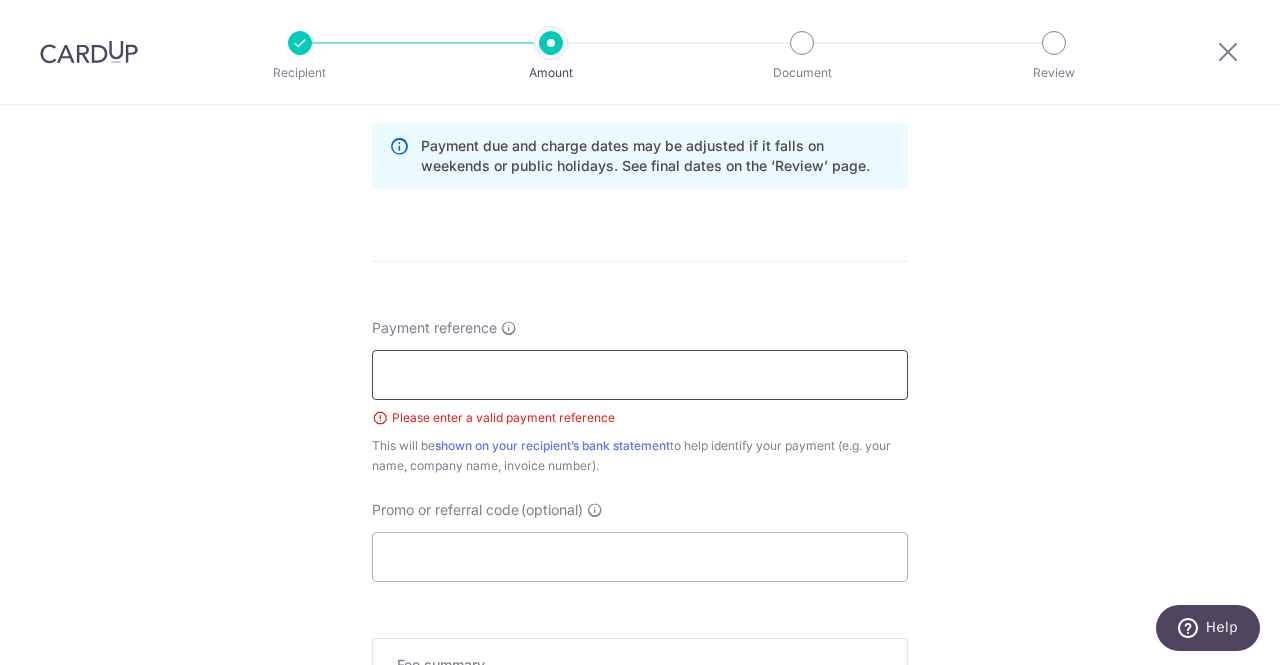 click on "Payment reference" at bounding box center (640, 375) 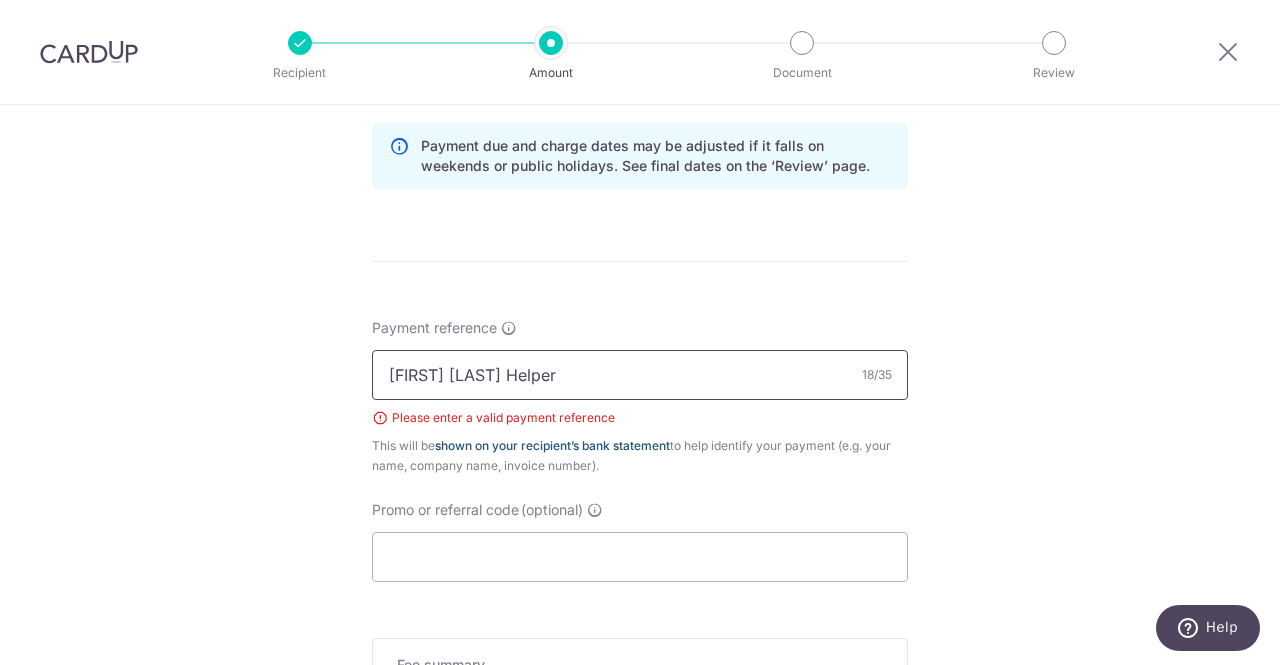scroll, scrollTop: 1354, scrollLeft: 0, axis: vertical 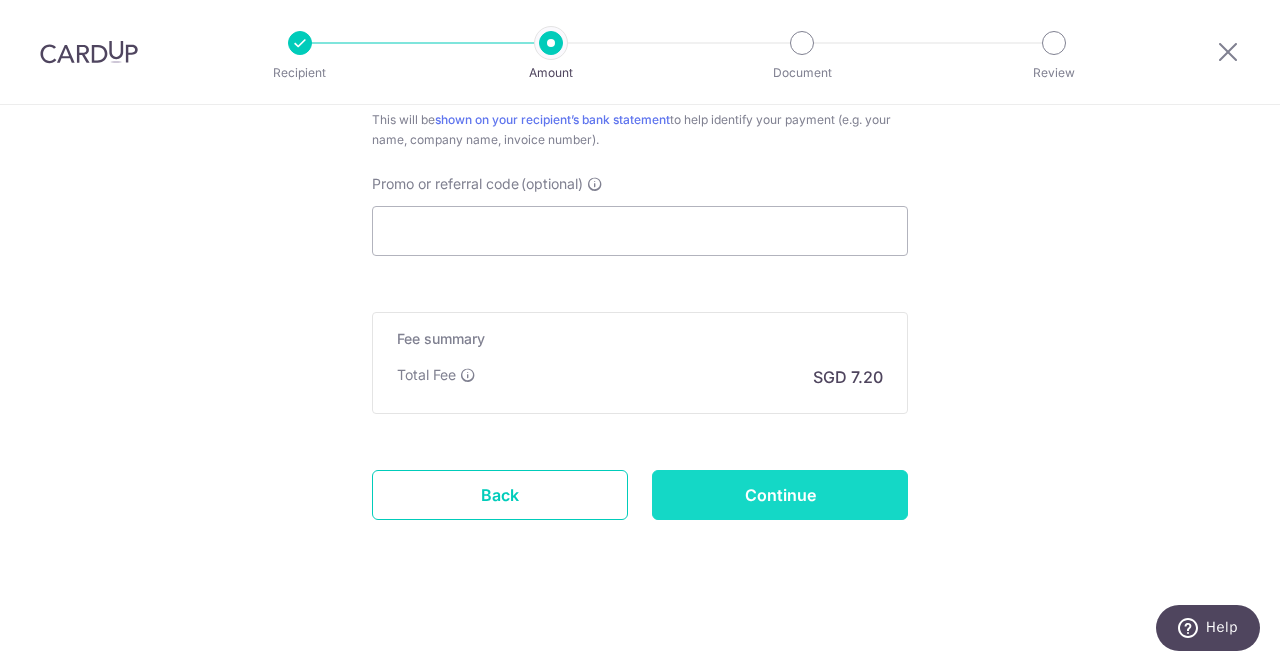 type on "[FIRST] [LAST]" 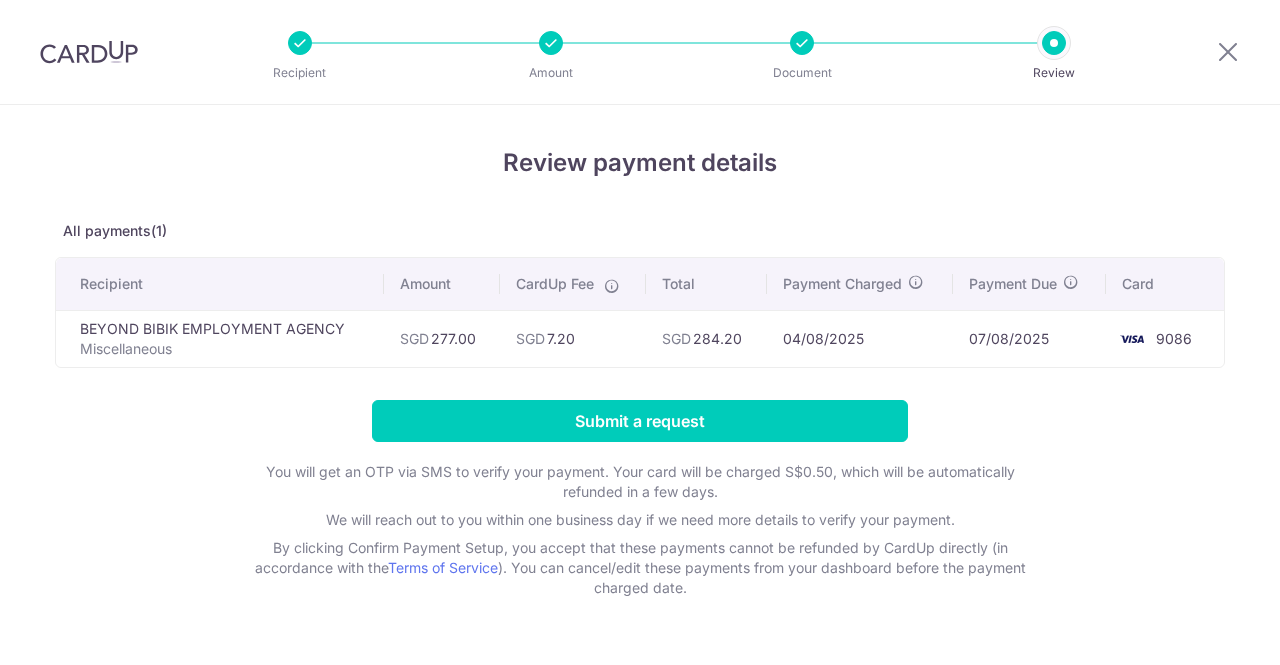 scroll, scrollTop: 0, scrollLeft: 0, axis: both 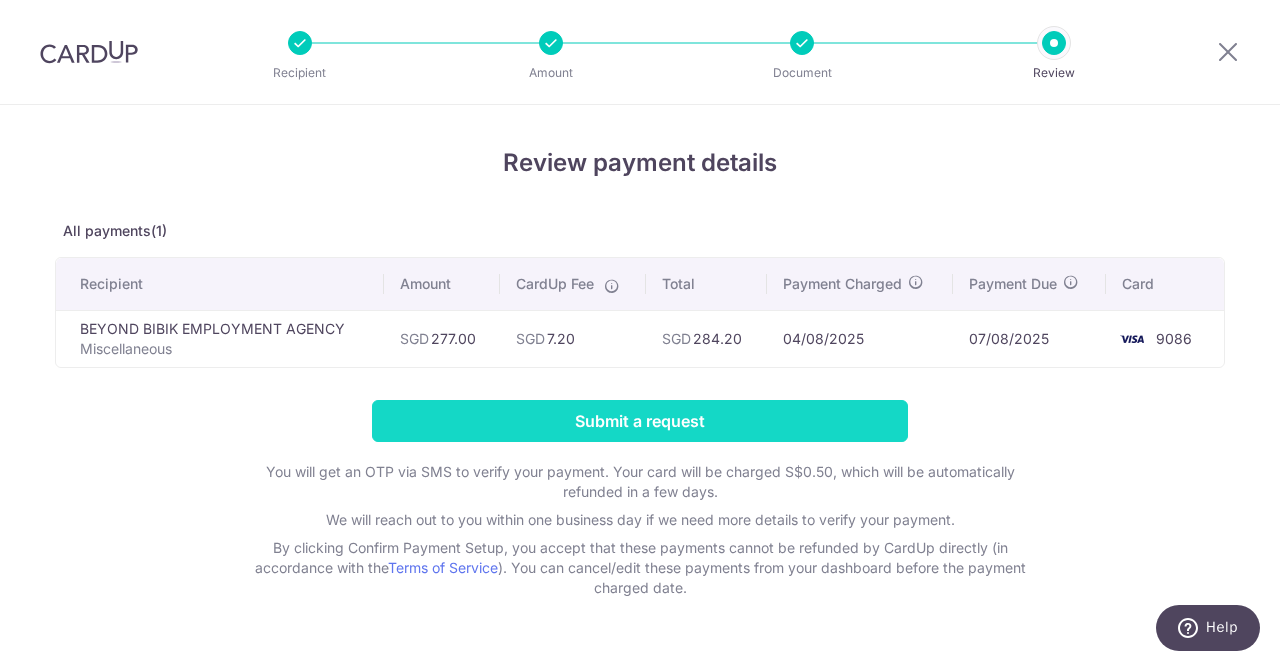 click on "Submit a request" at bounding box center [640, 421] 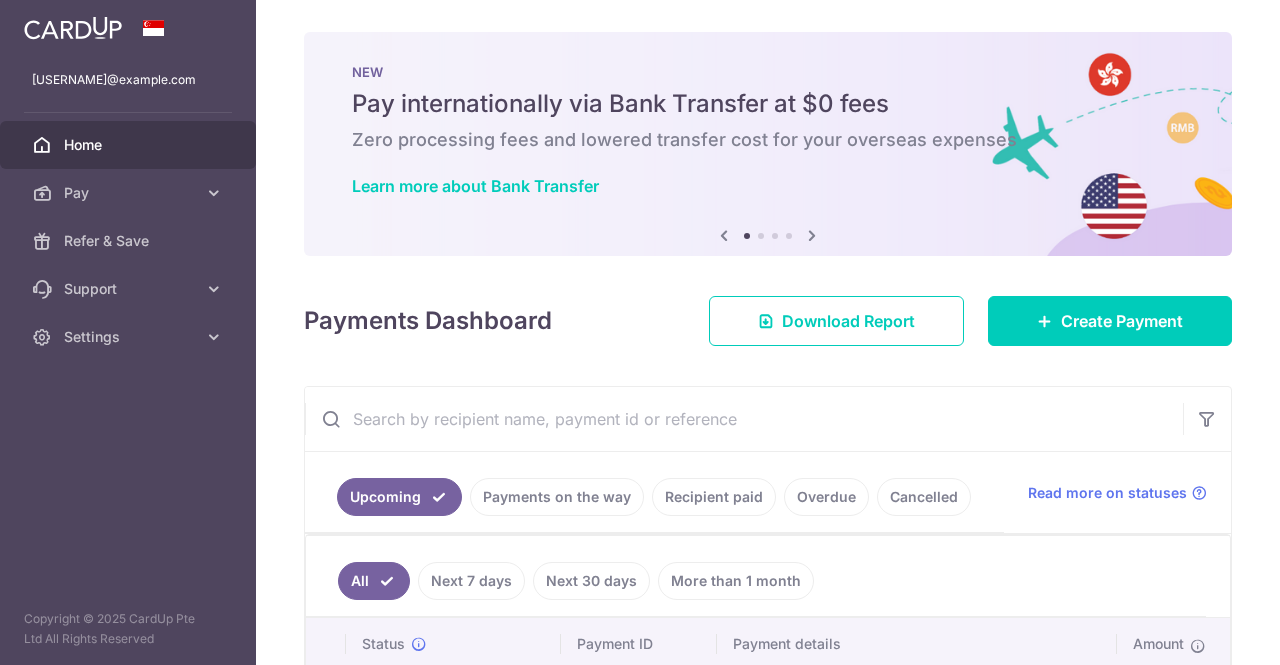 scroll, scrollTop: 0, scrollLeft: 0, axis: both 